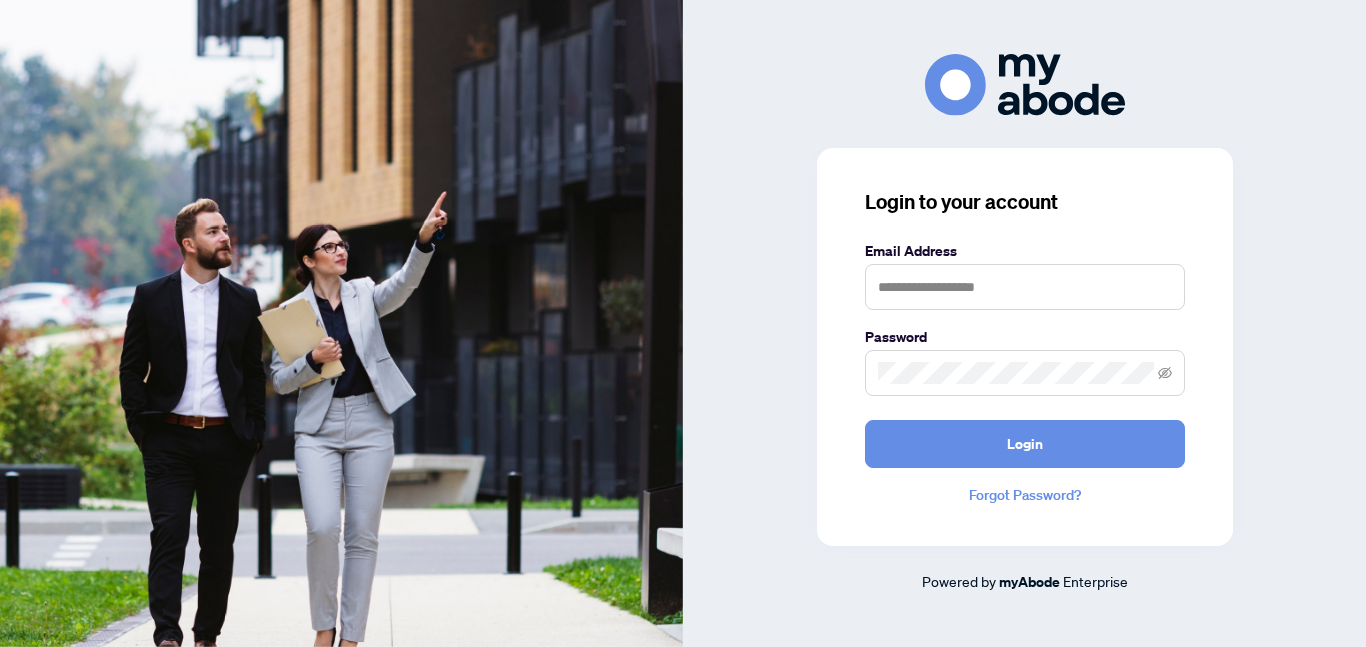 scroll, scrollTop: 0, scrollLeft: 0, axis: both 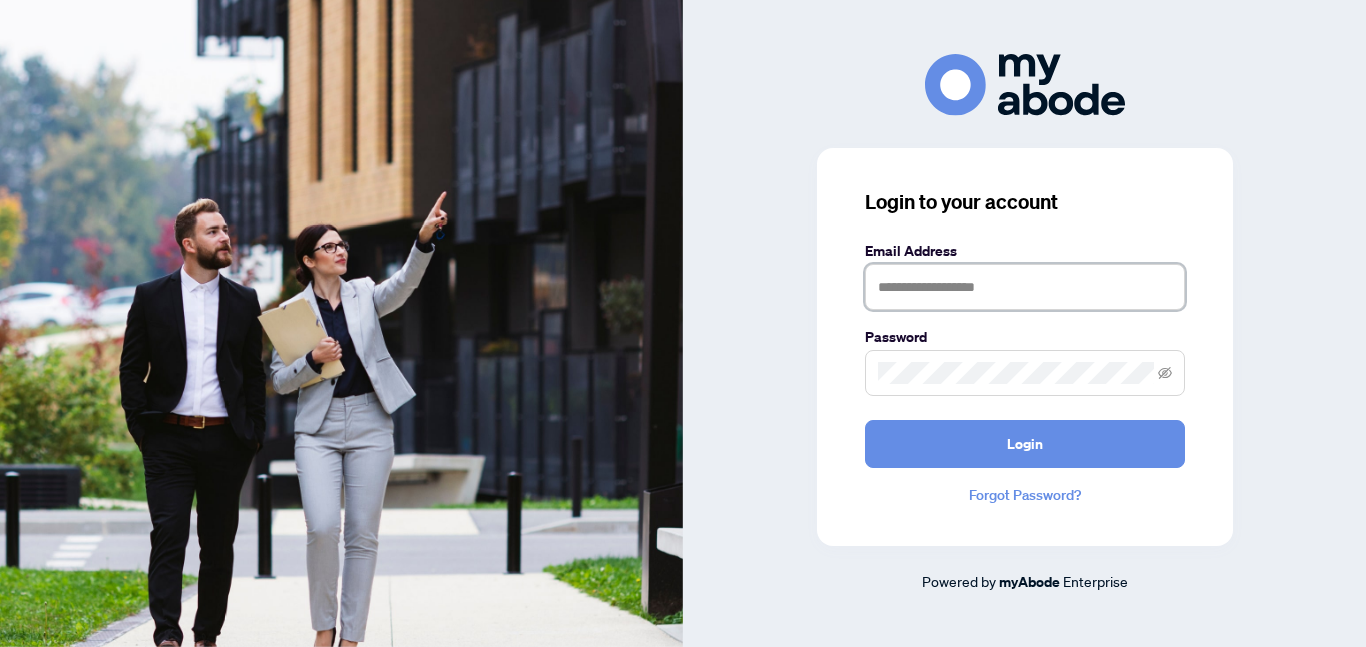 click at bounding box center [1025, 287] 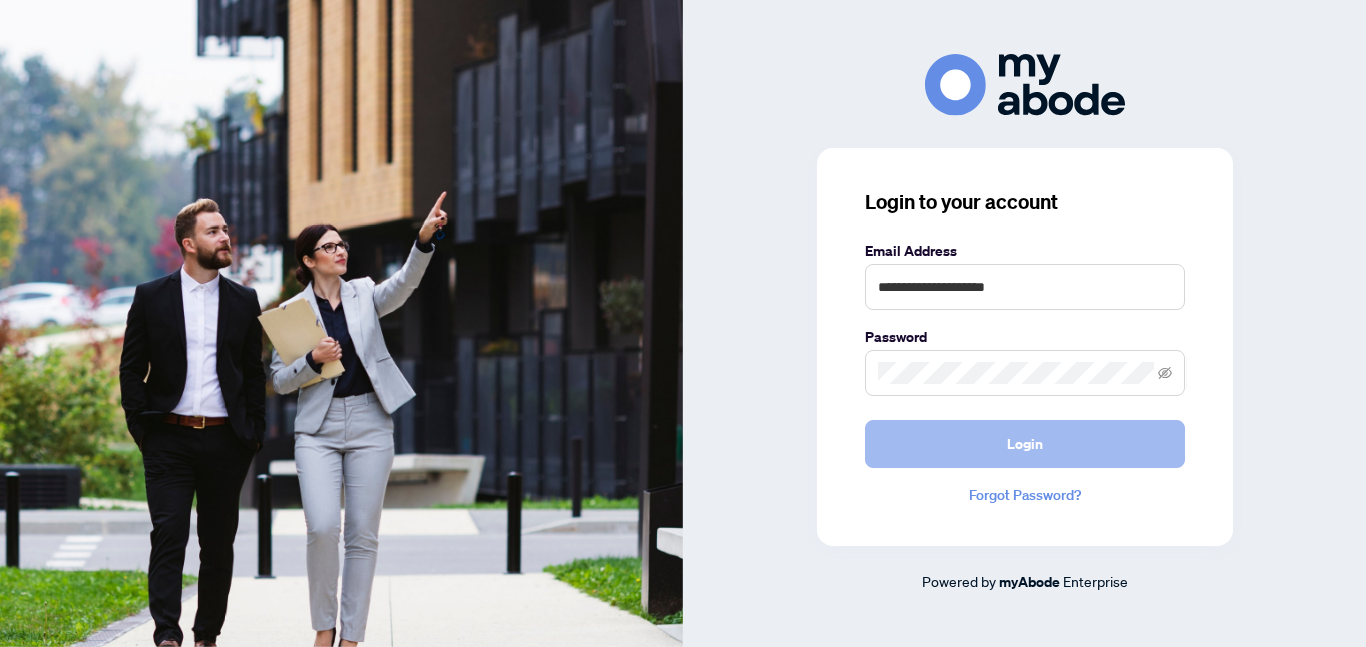 click on "Login" at bounding box center (1025, 444) 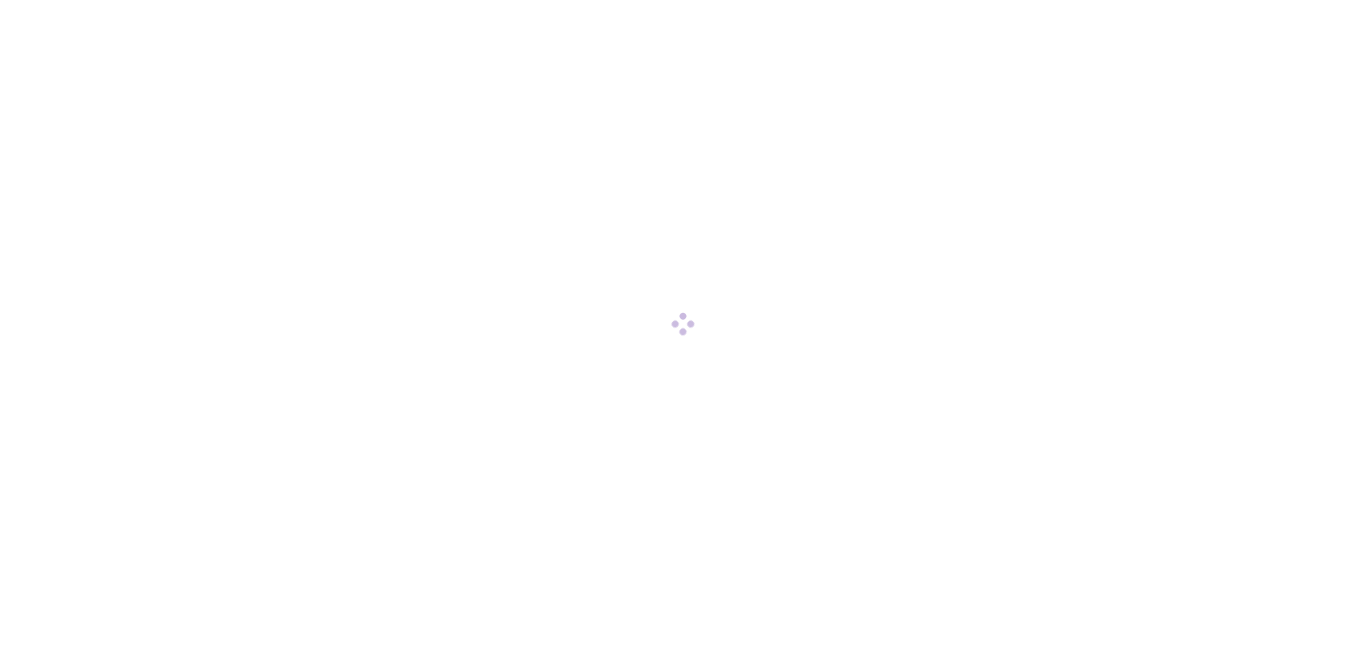 scroll, scrollTop: 0, scrollLeft: 0, axis: both 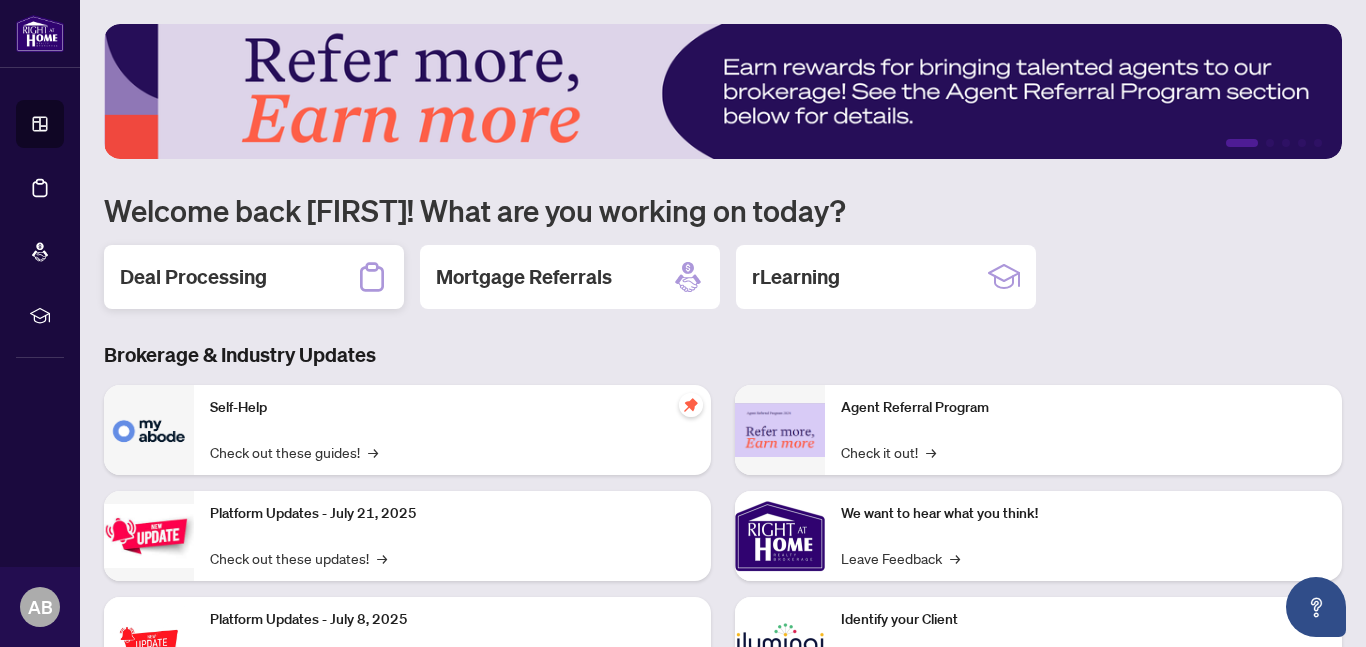 click on "Deal Processing" at bounding box center (193, 277) 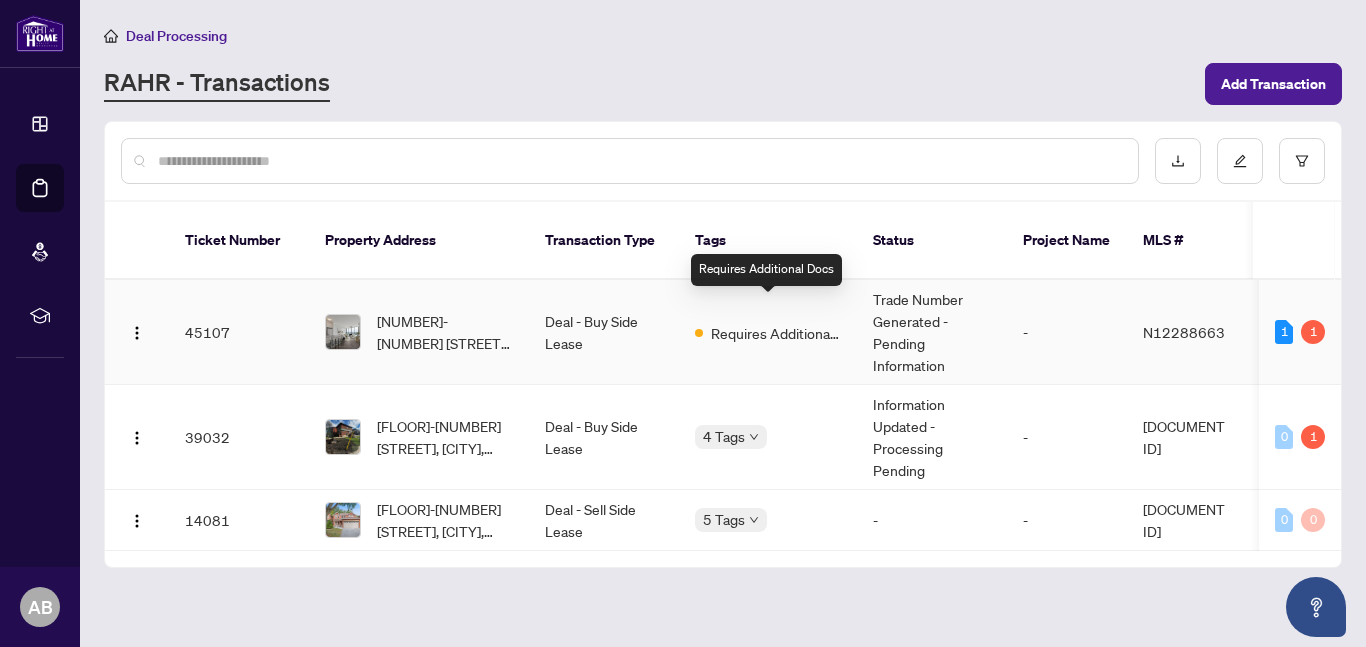 click on "Requires Additional Docs" at bounding box center (776, 333) 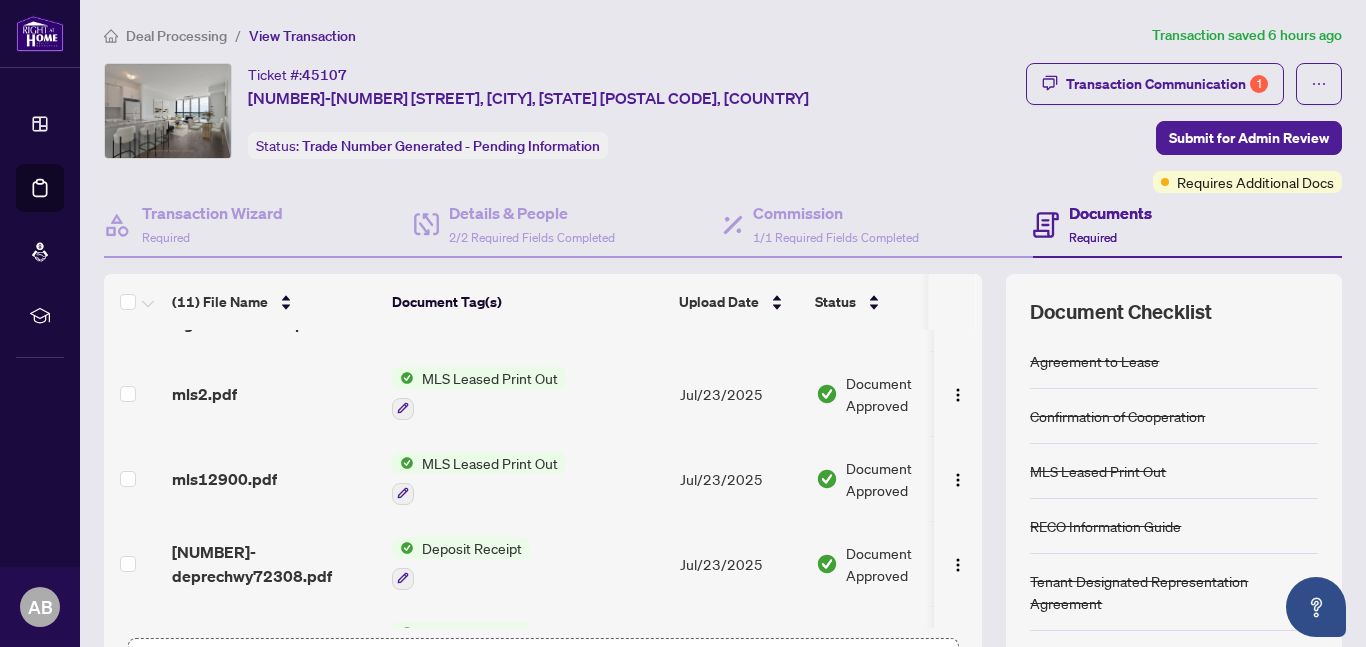 scroll, scrollTop: 0, scrollLeft: 0, axis: both 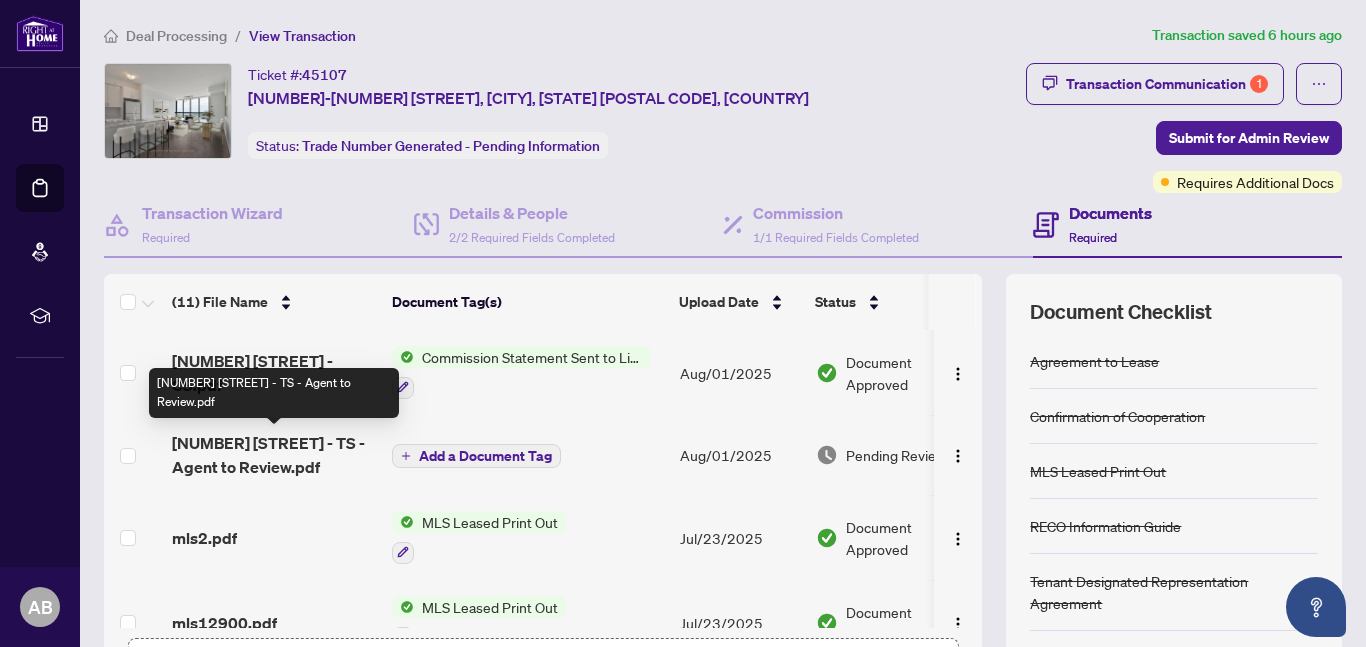 click on "[NUMBER] [STREET] - TS - Agent to Review.pdf" at bounding box center (274, 455) 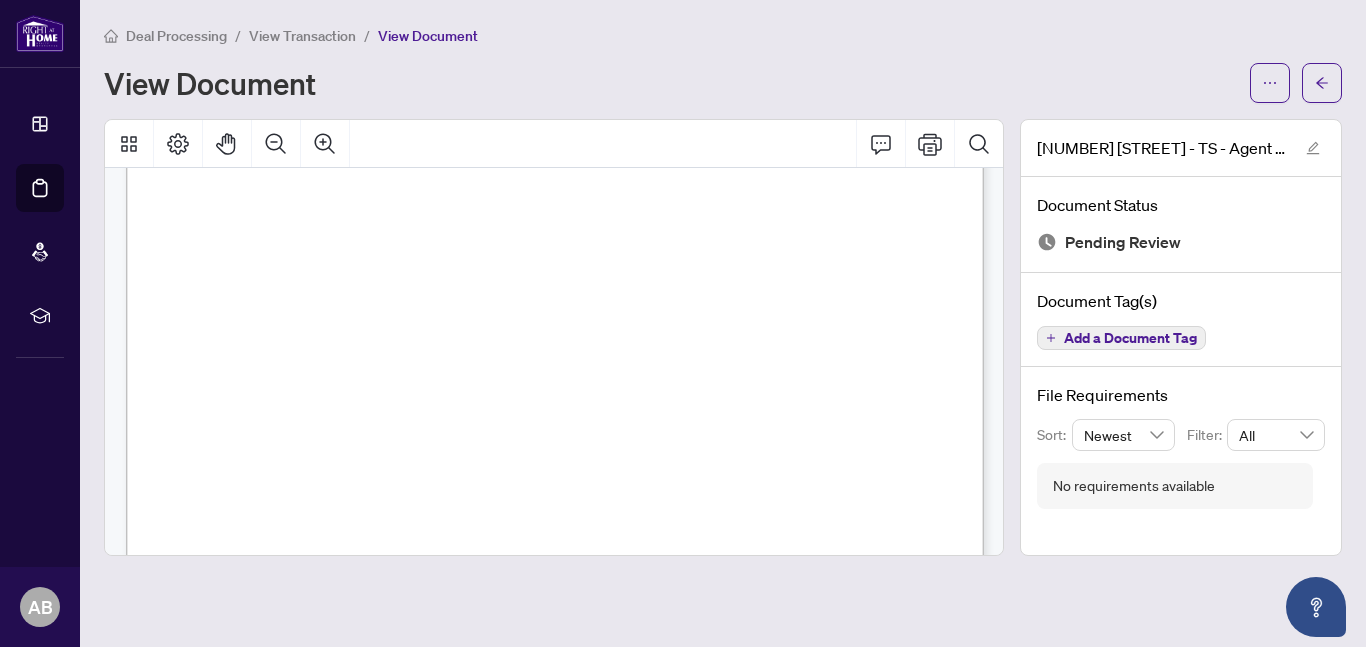 scroll, scrollTop: 0, scrollLeft: 0, axis: both 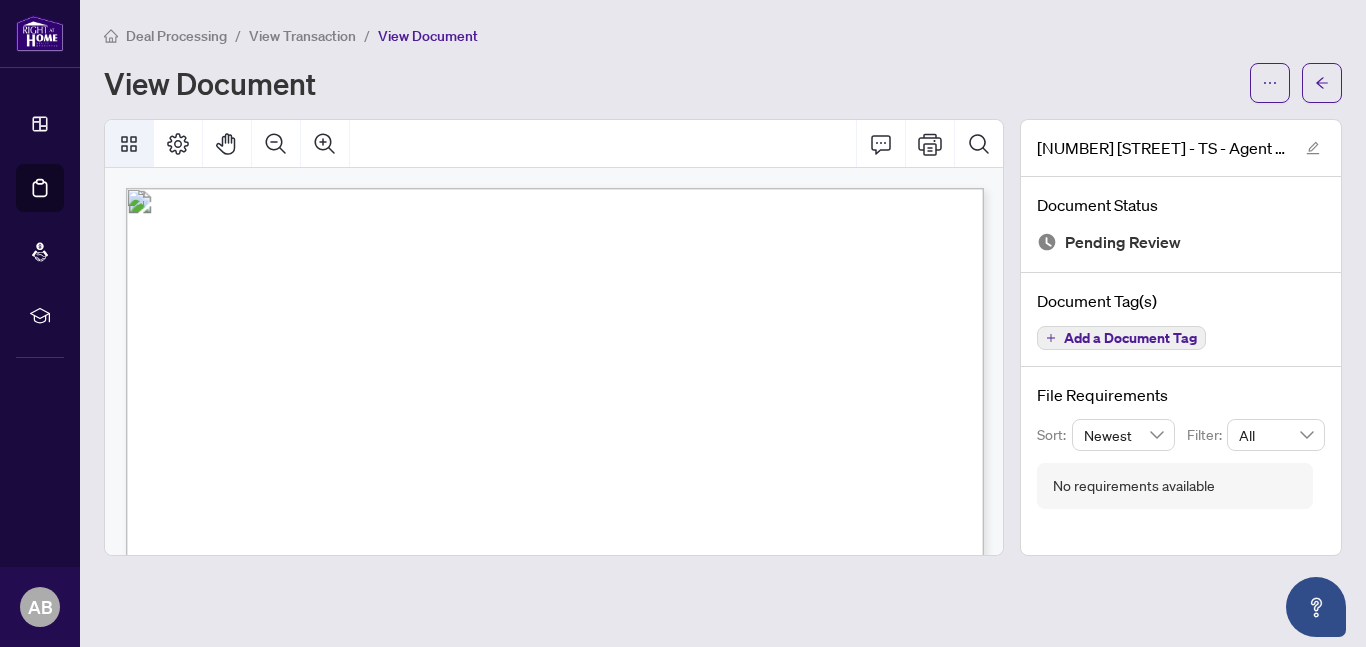click 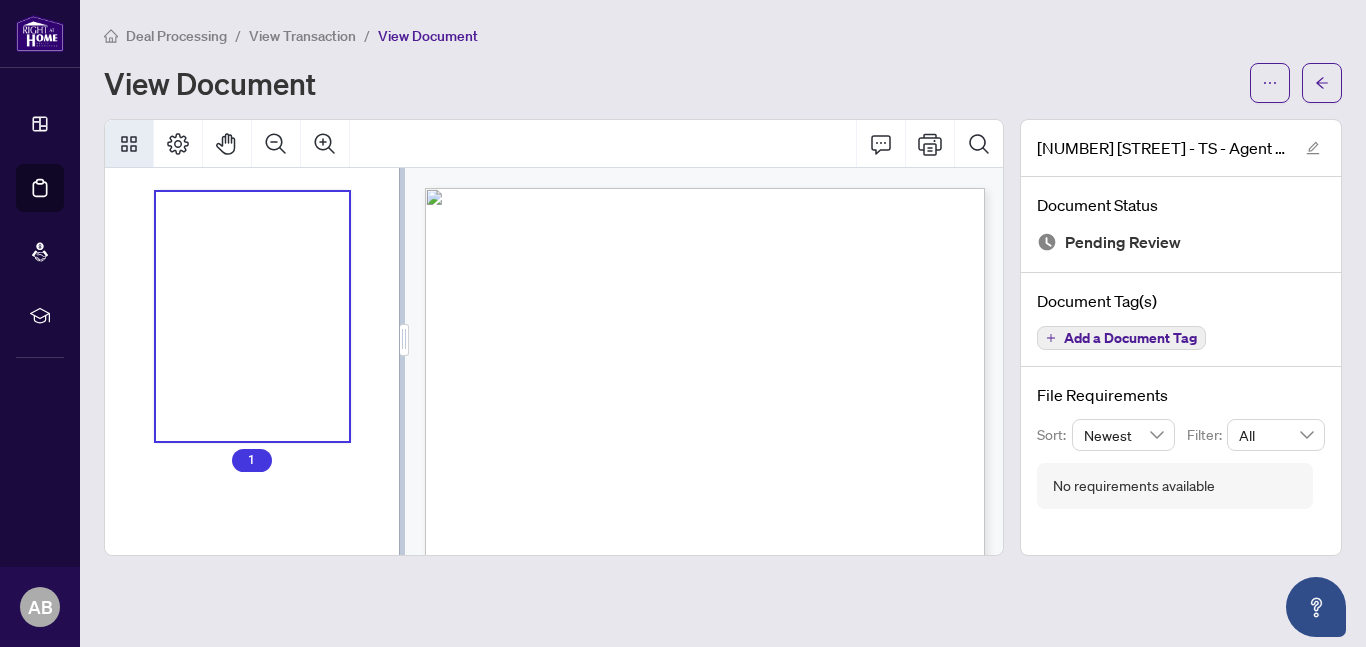 click 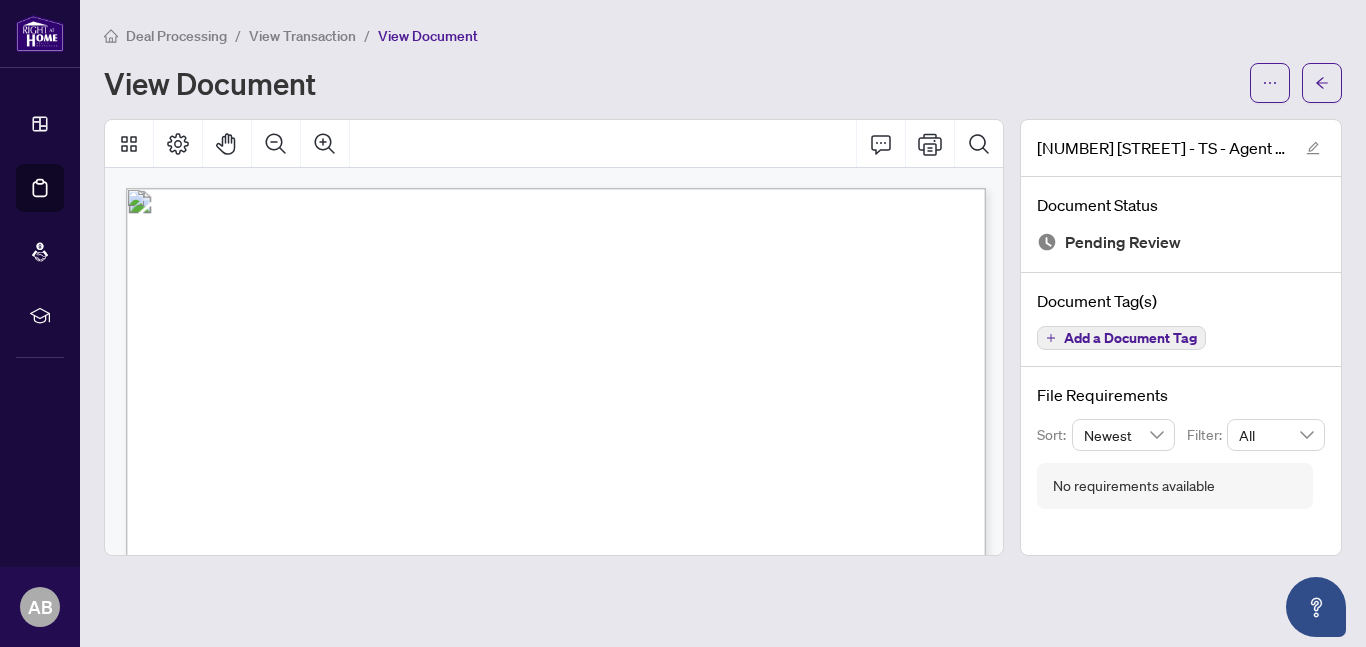 click at bounding box center [730, 970] 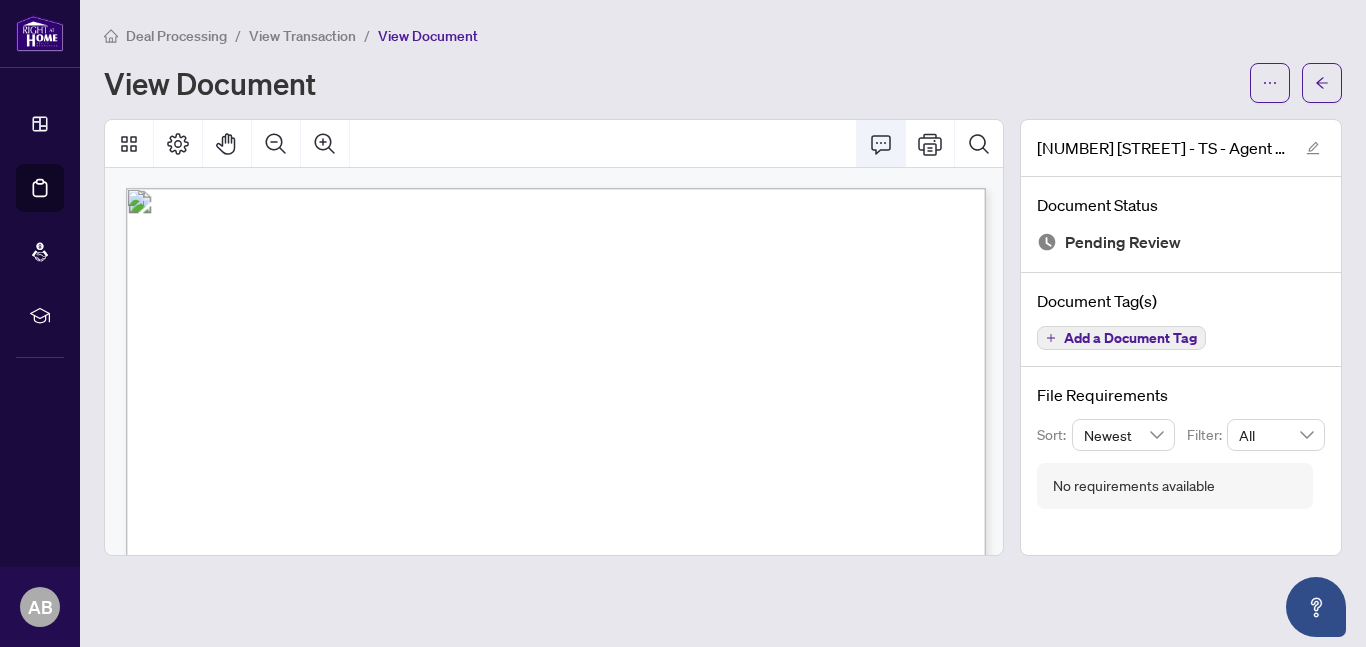 click 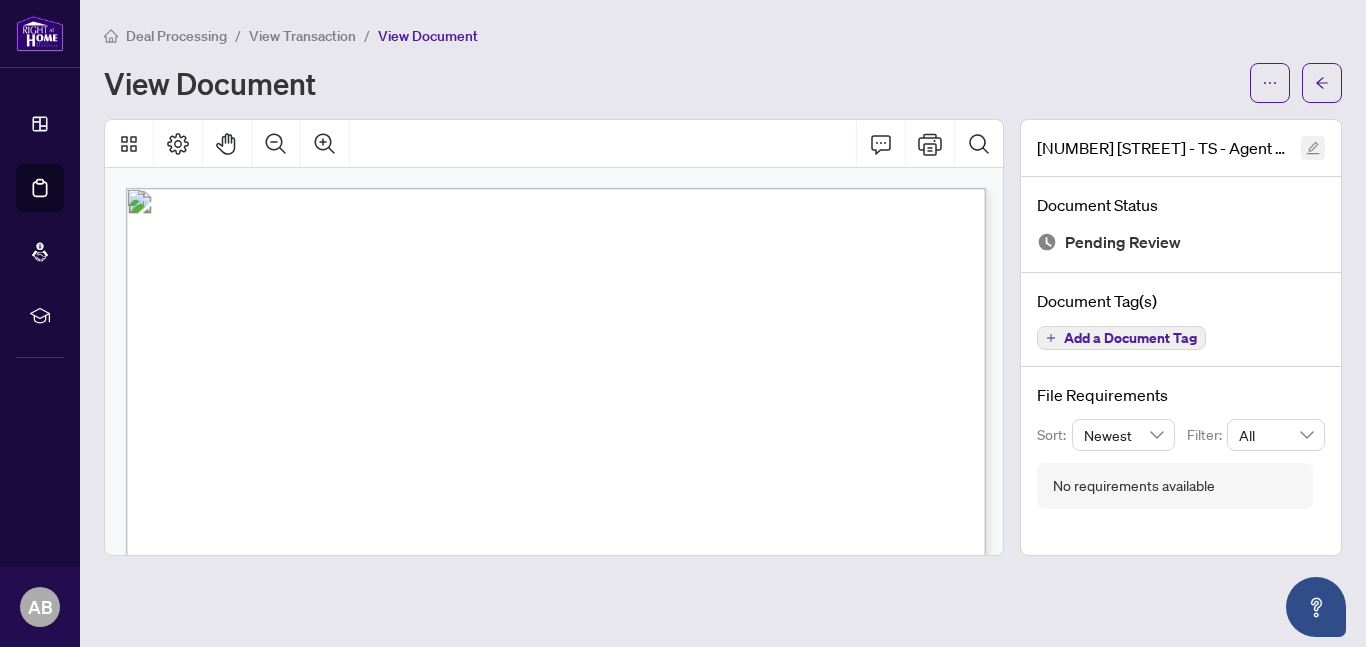 click 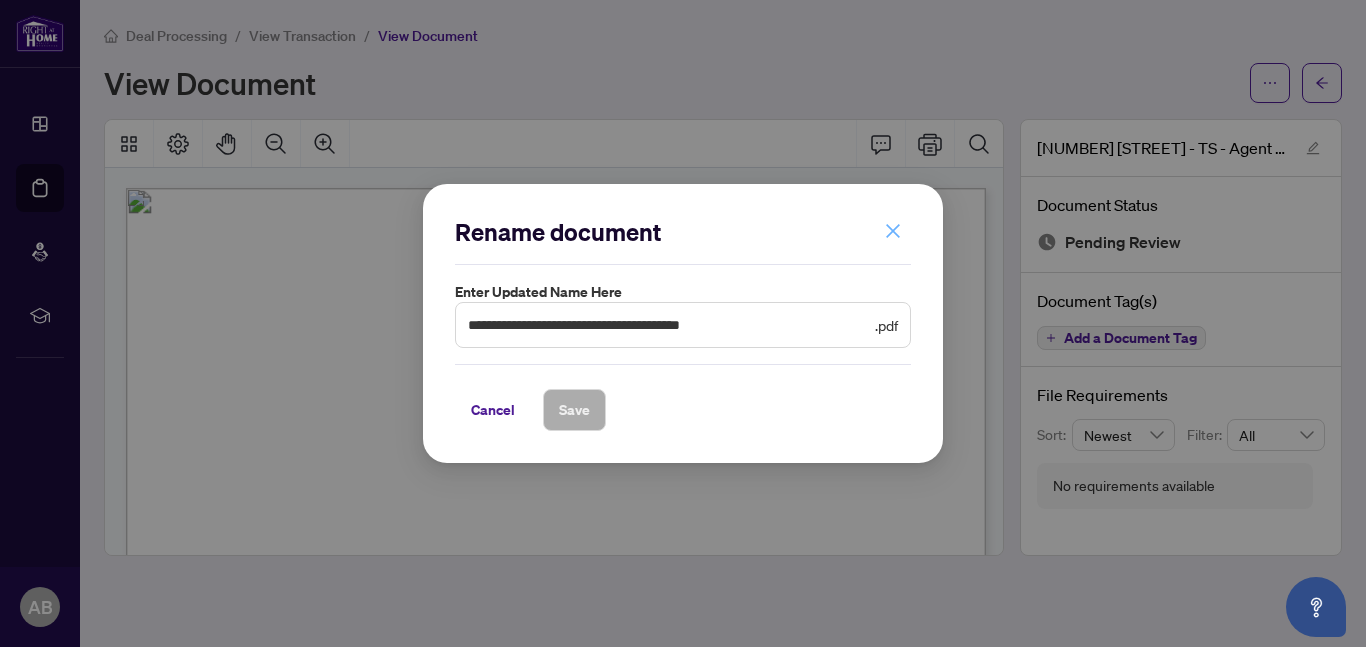 click 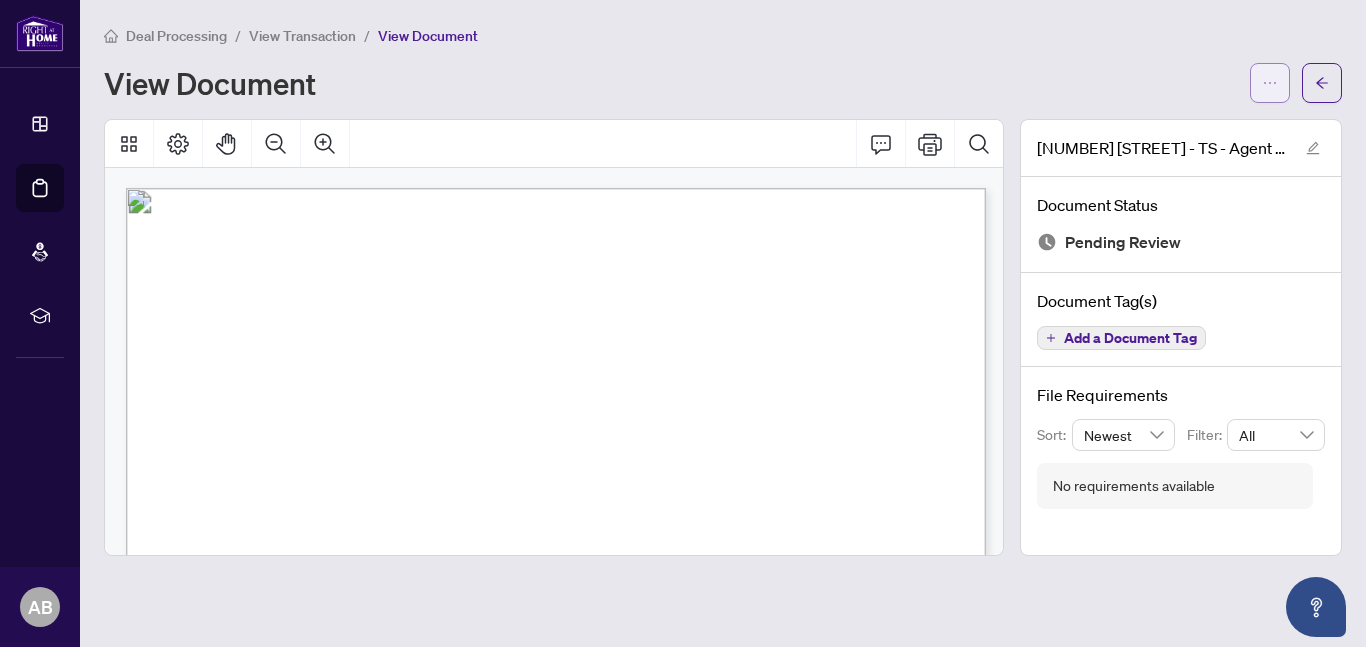 click at bounding box center (1270, 83) 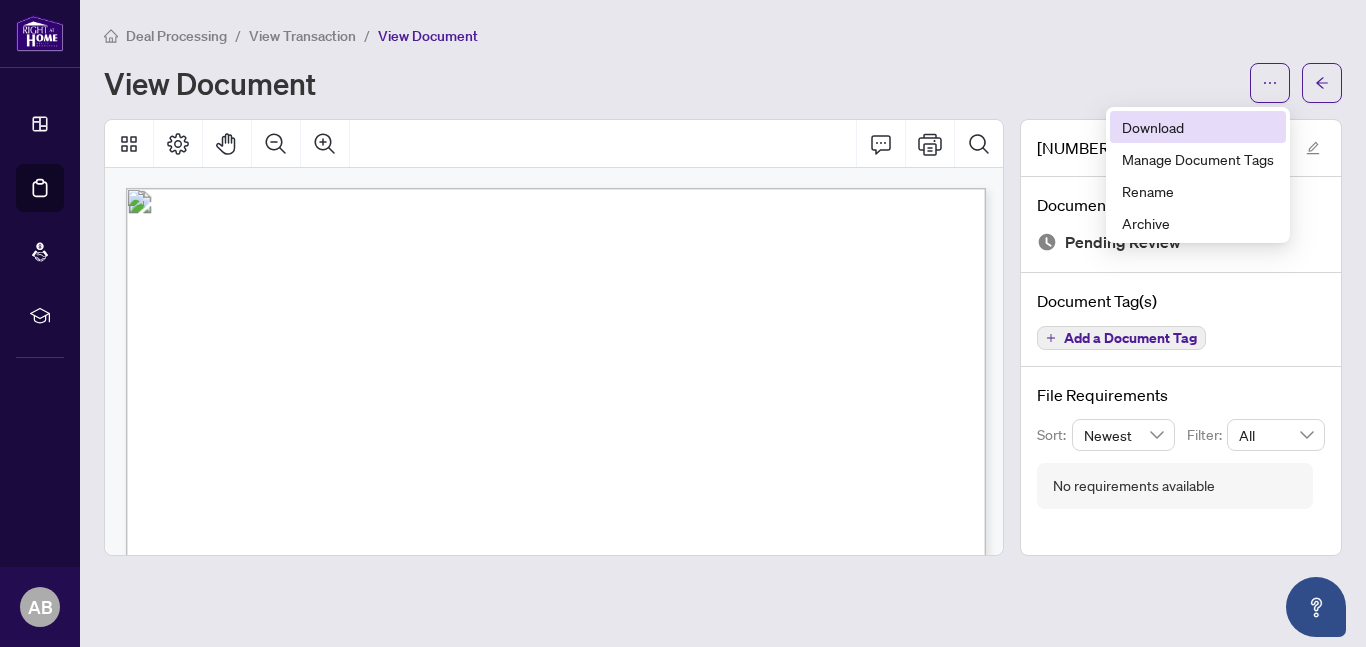 click on "Download" at bounding box center (1198, 127) 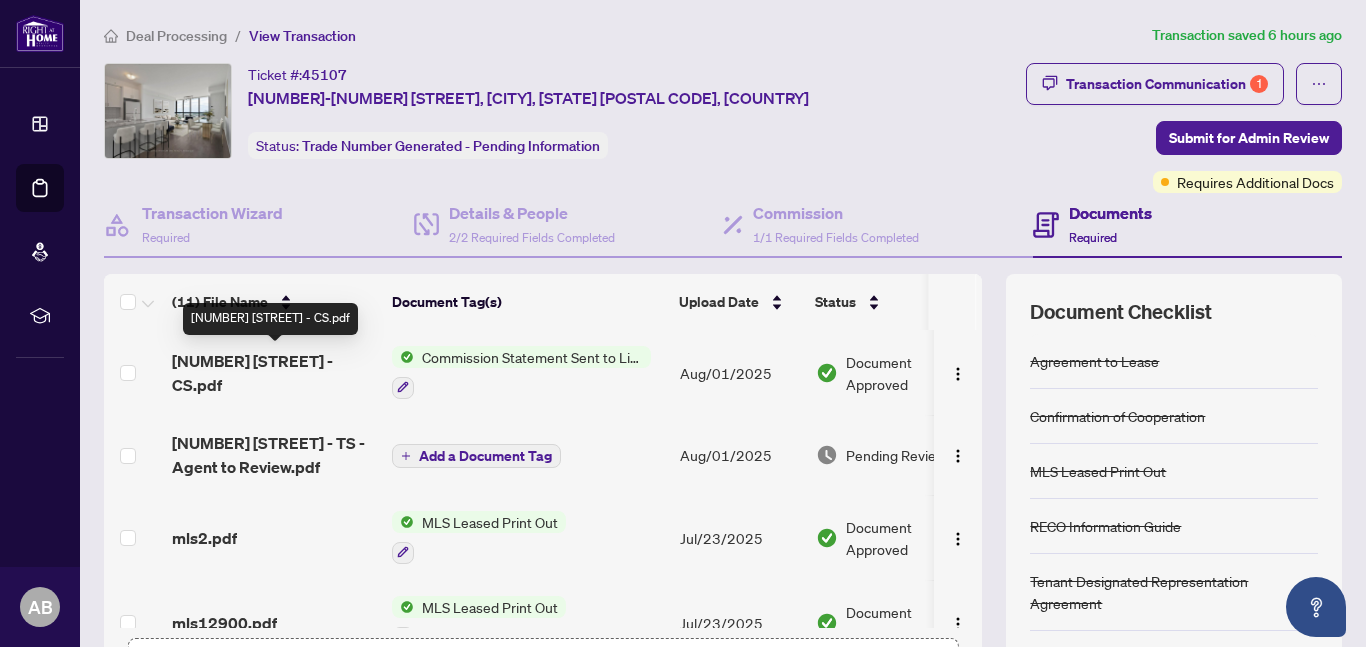 click on "[NUMBER] [STREET] - CS.pdf" at bounding box center (274, 373) 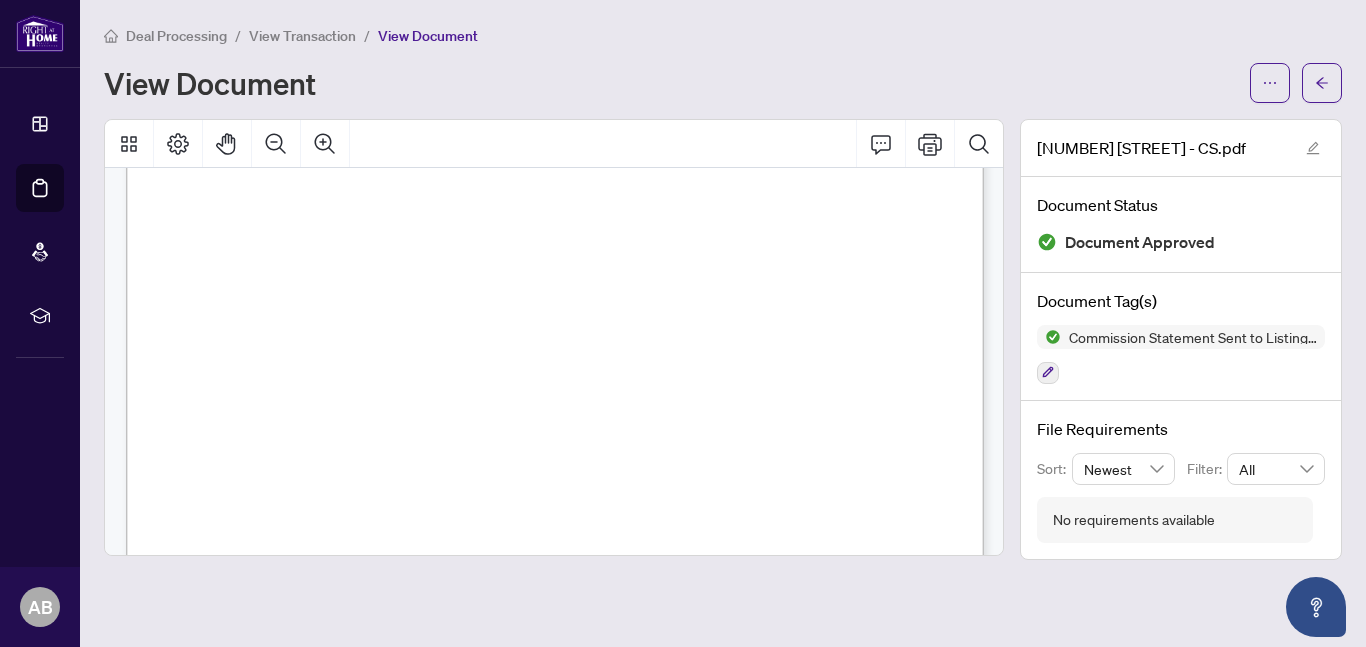 scroll, scrollTop: 0, scrollLeft: 0, axis: both 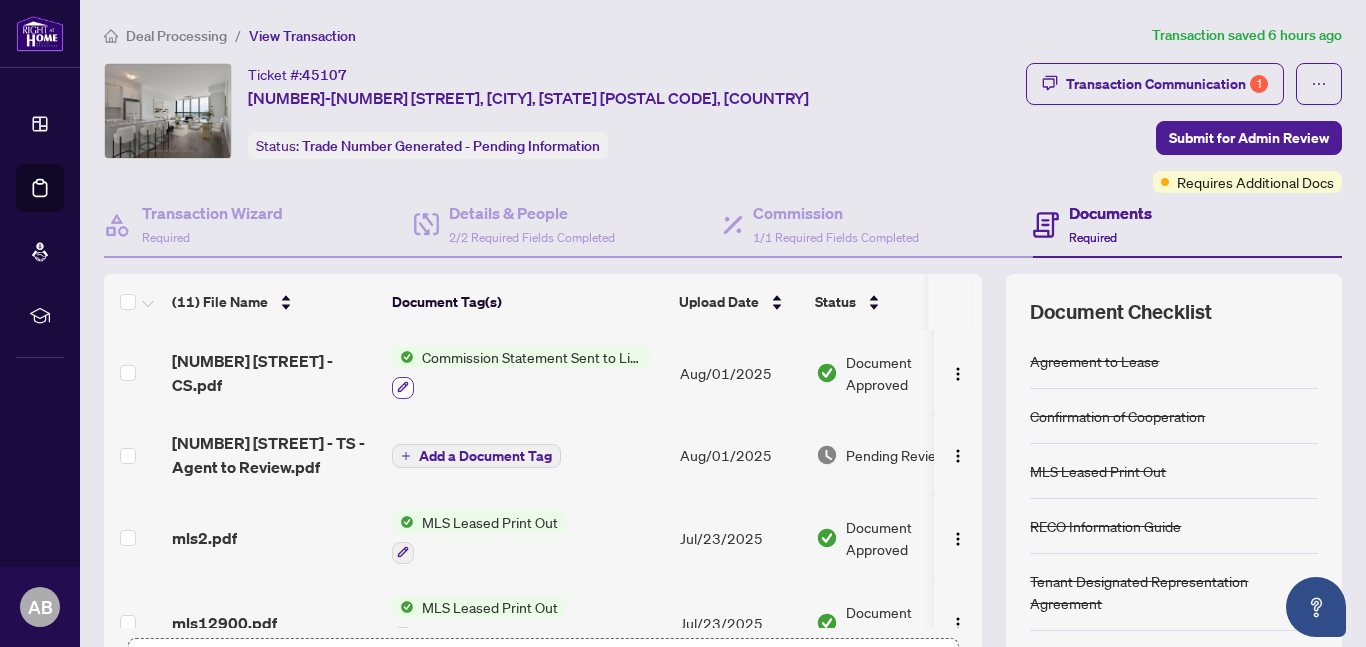 click 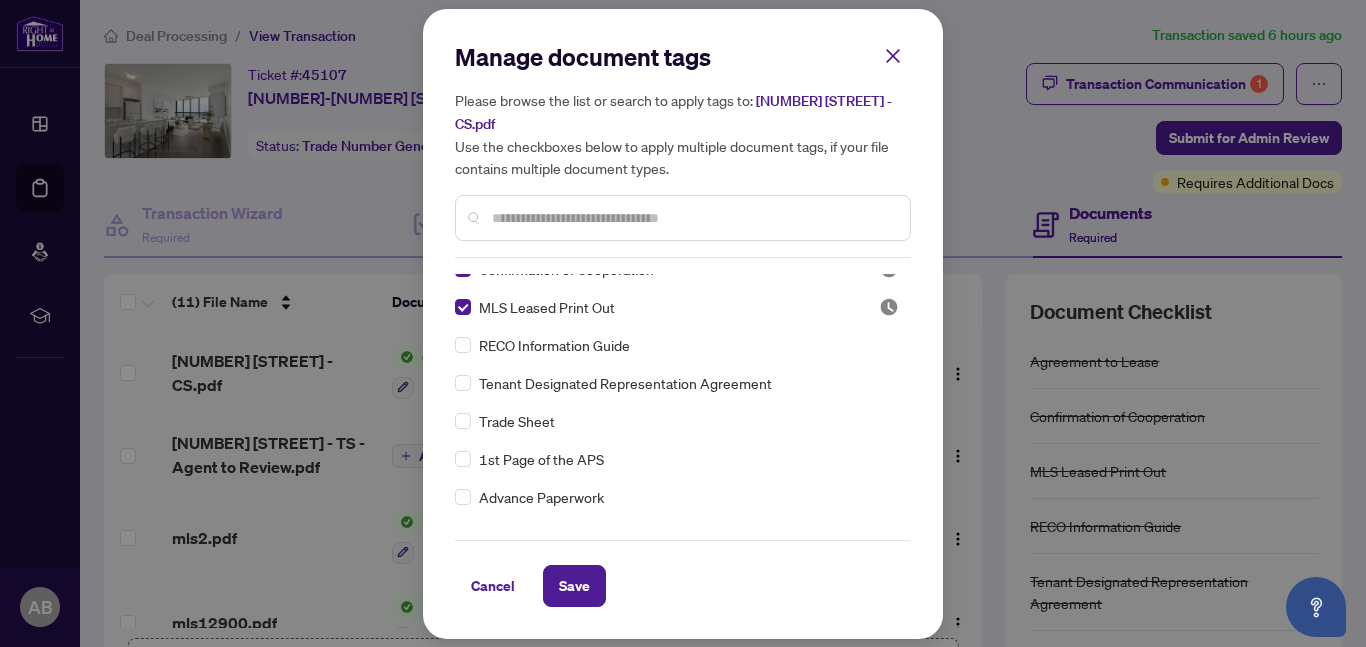 scroll, scrollTop: 144, scrollLeft: 0, axis: vertical 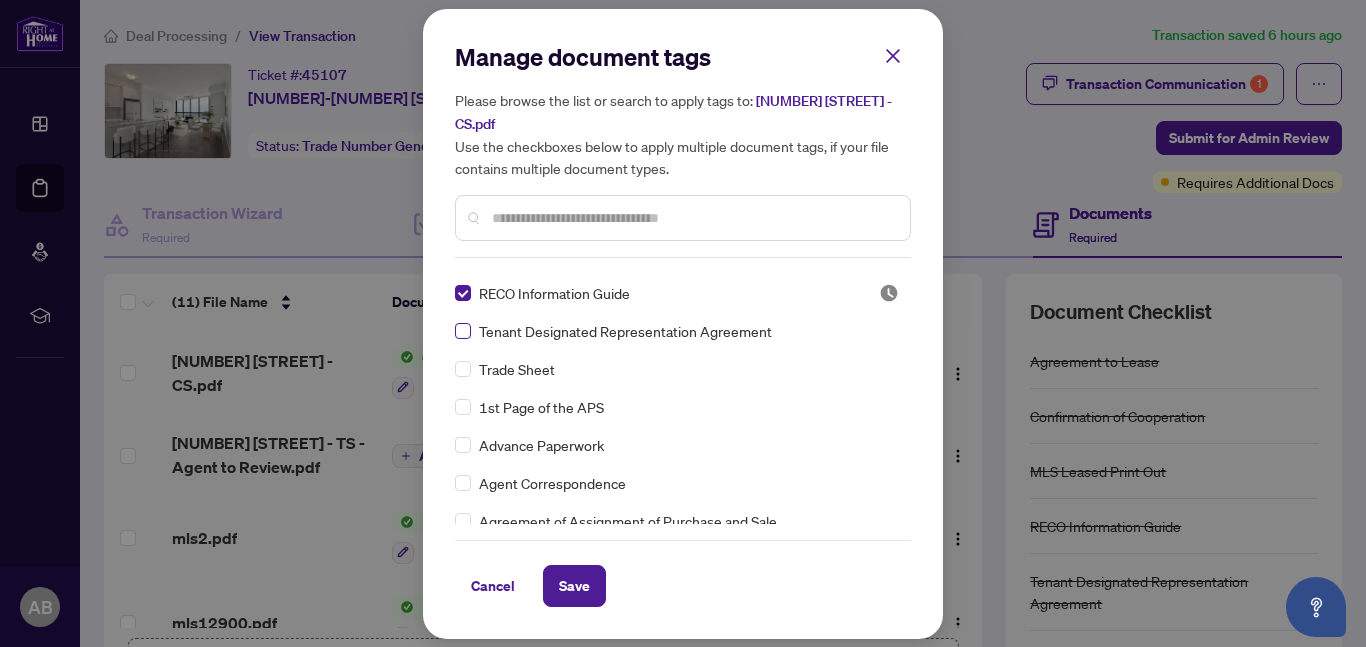 click at bounding box center [463, 331] 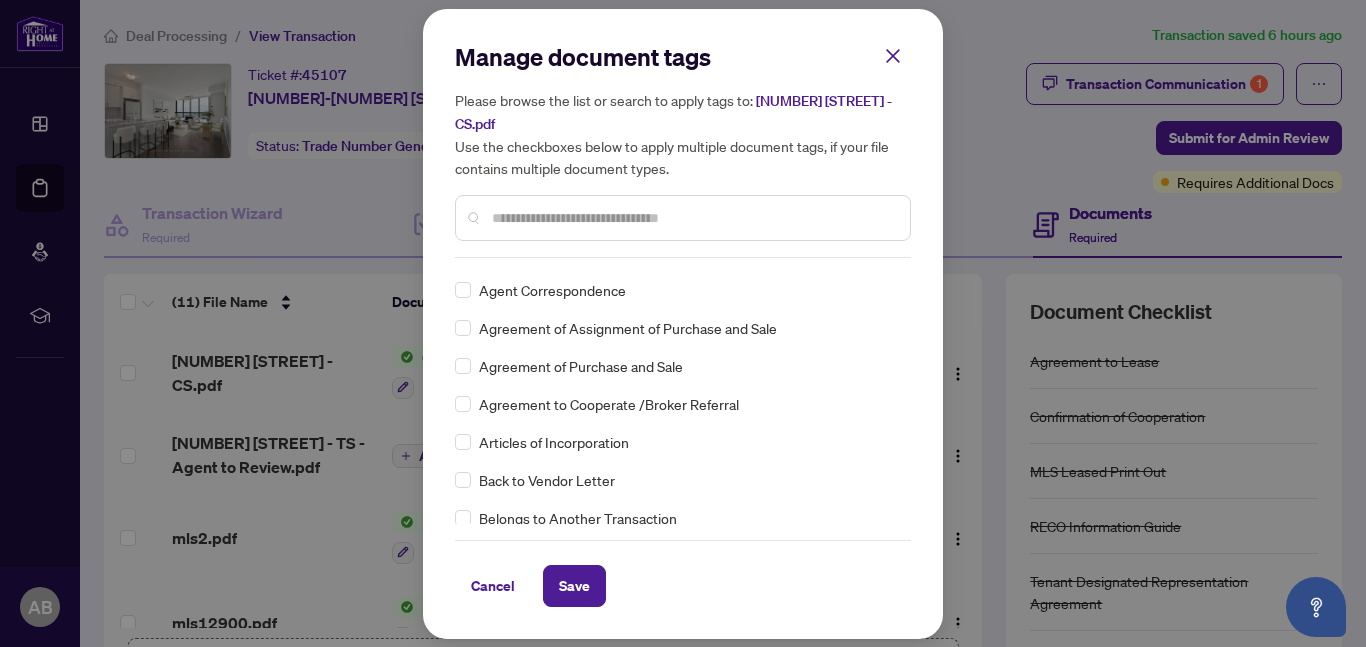 scroll, scrollTop: 360, scrollLeft: 0, axis: vertical 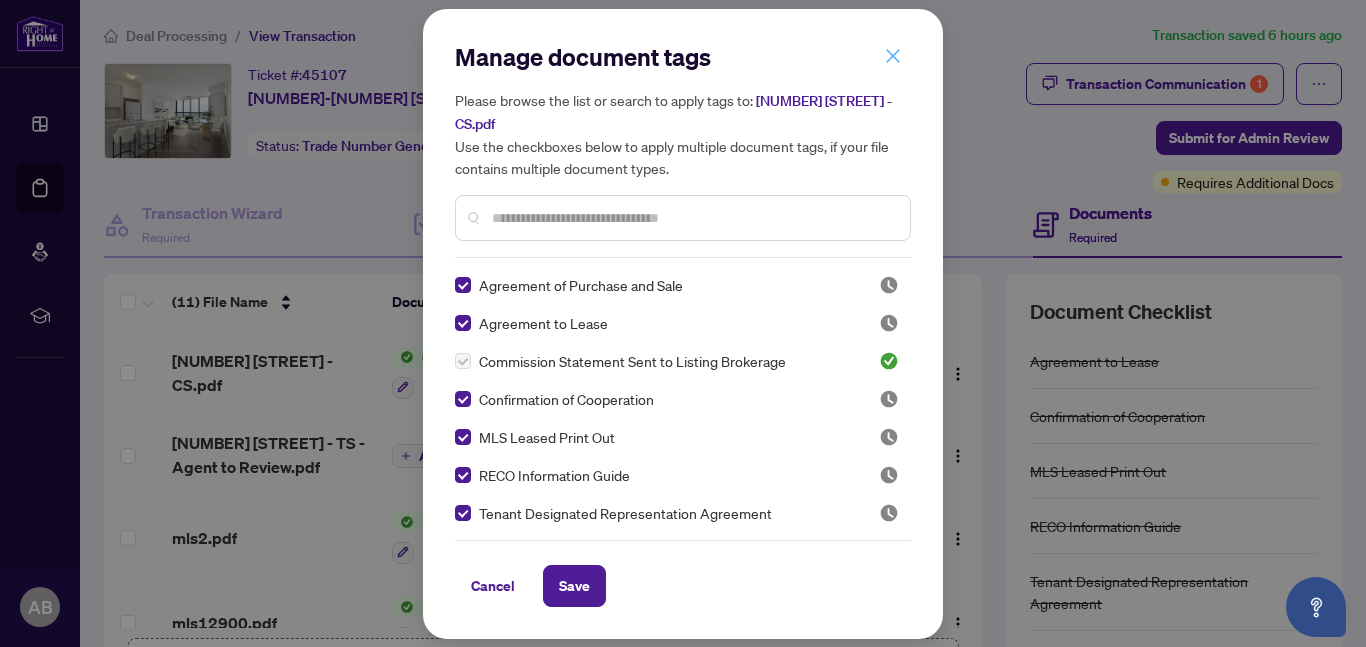 click at bounding box center (893, 56) 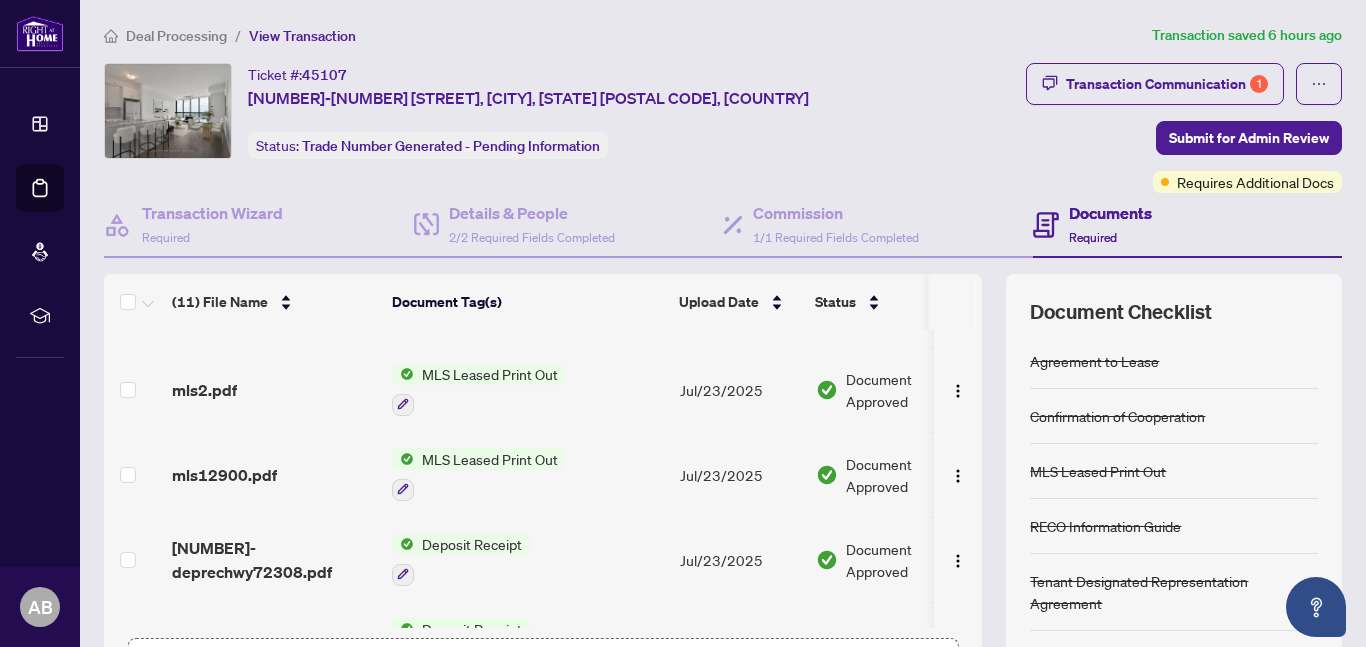 scroll, scrollTop: 360, scrollLeft: 0, axis: vertical 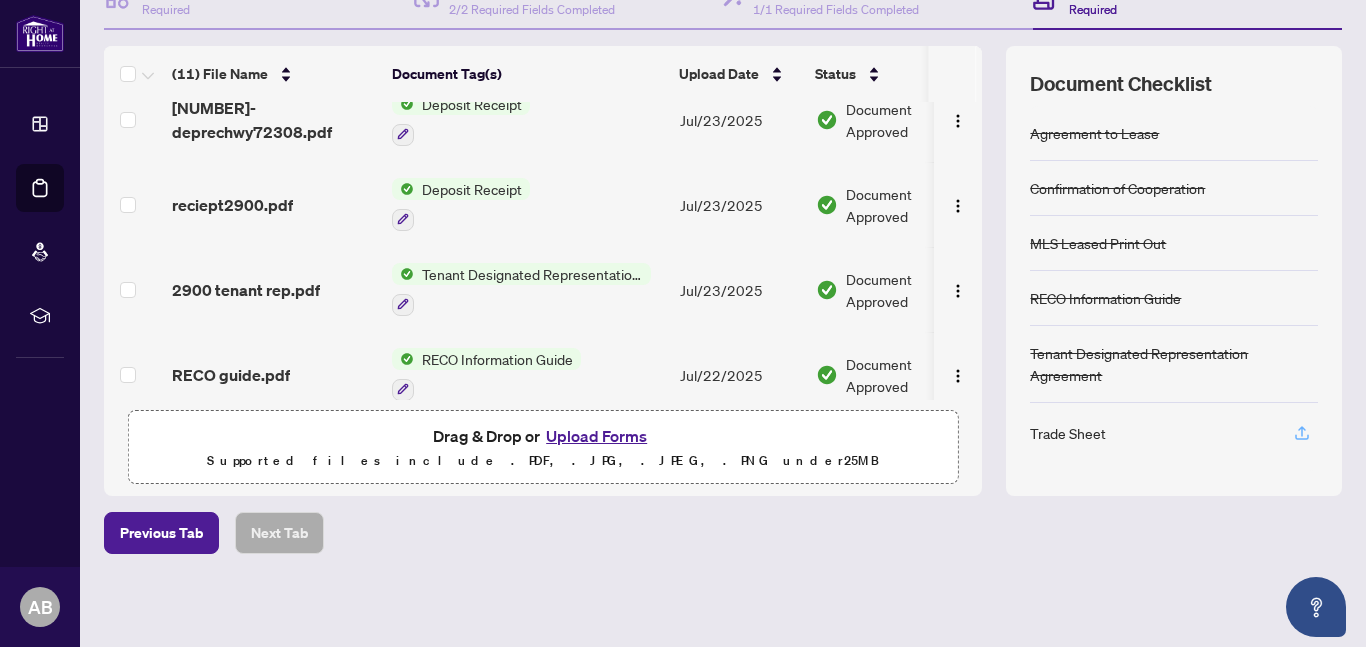 click 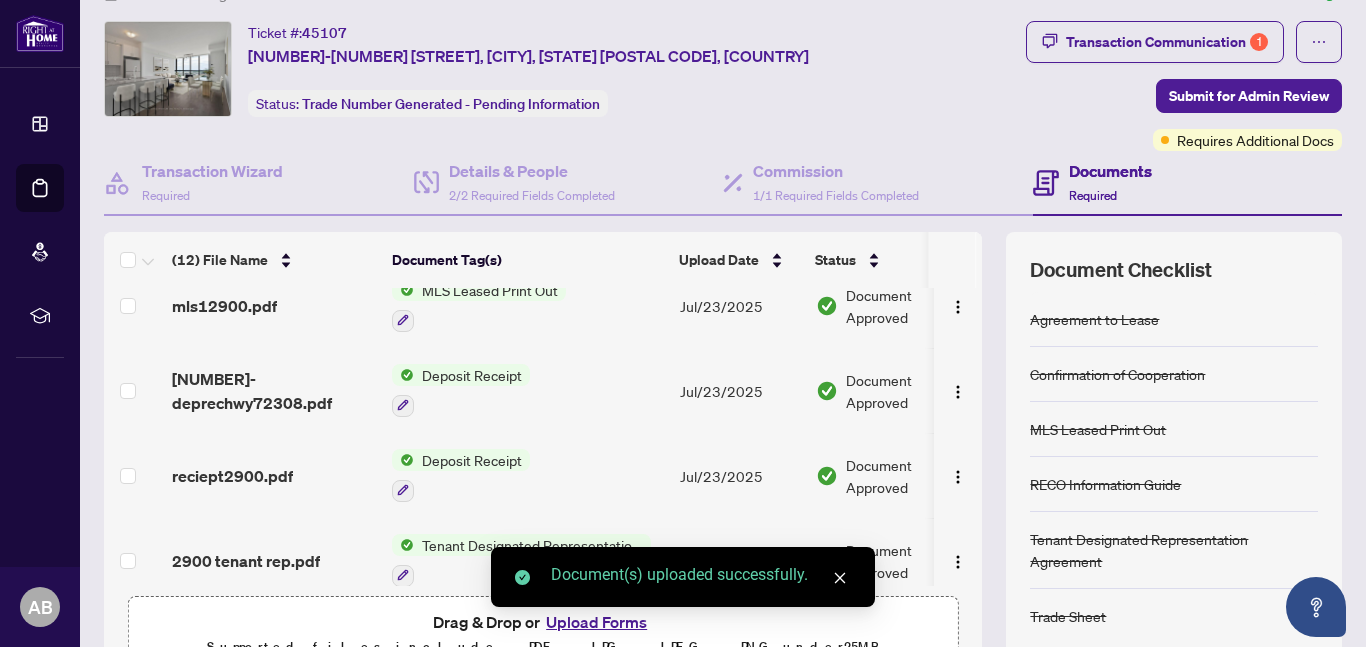 scroll, scrollTop: 0, scrollLeft: 0, axis: both 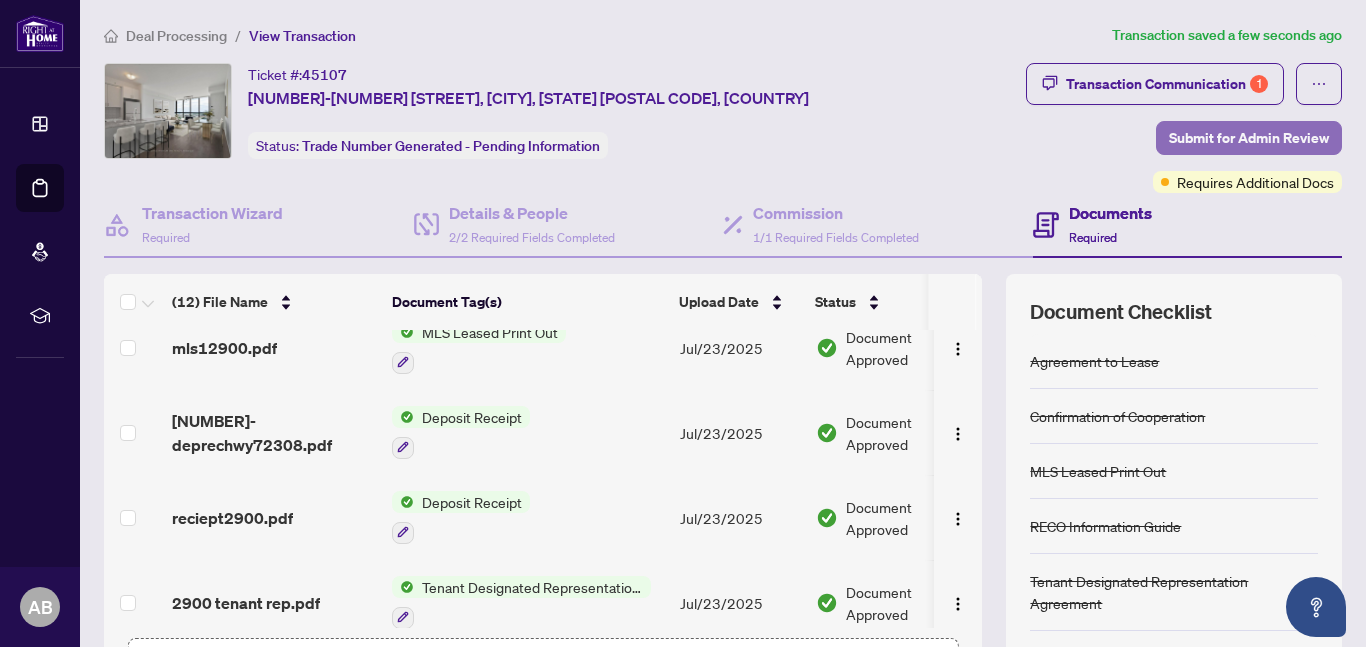 click on "Submit for Admin Review" at bounding box center (1249, 138) 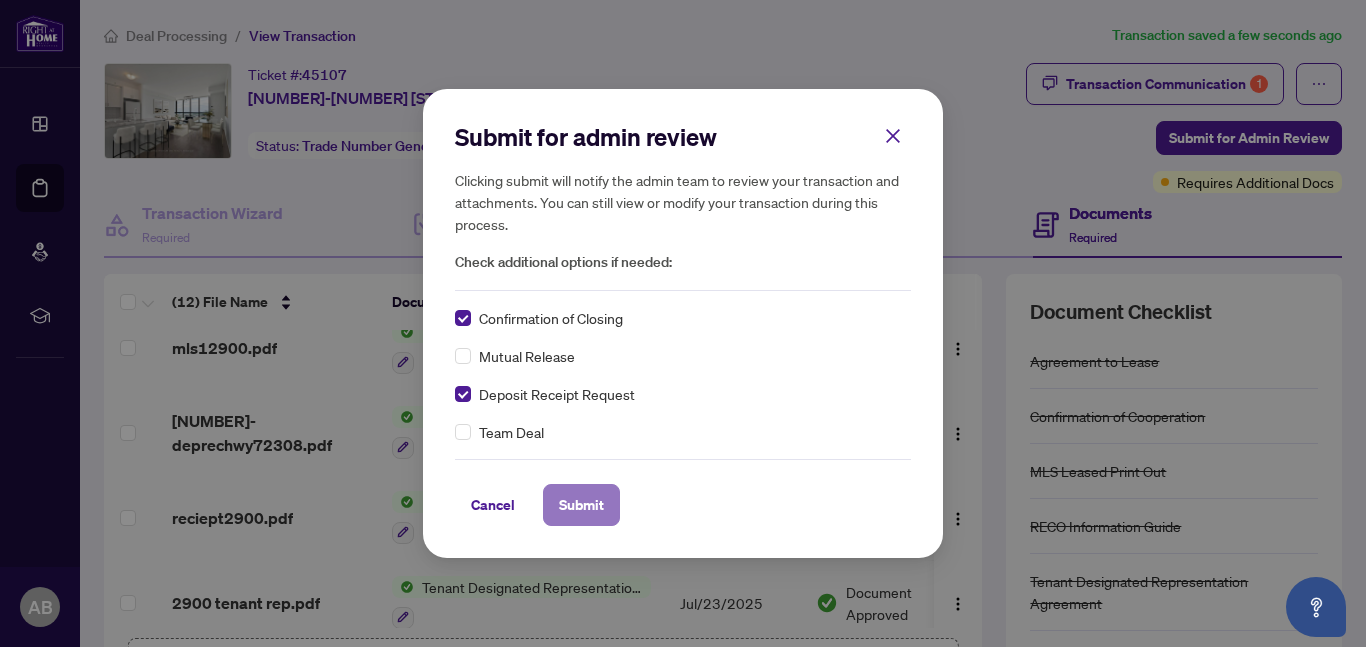 click on "Submit" at bounding box center [581, 505] 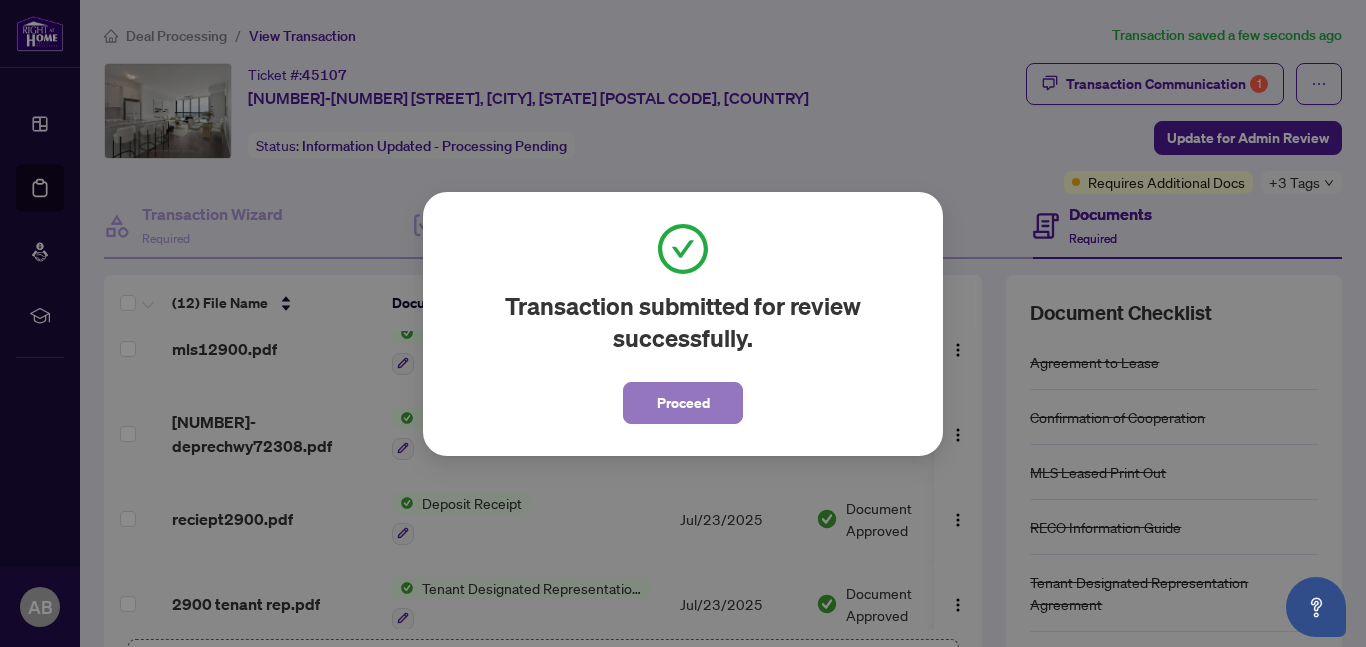 click on "Proceed" at bounding box center [683, 403] 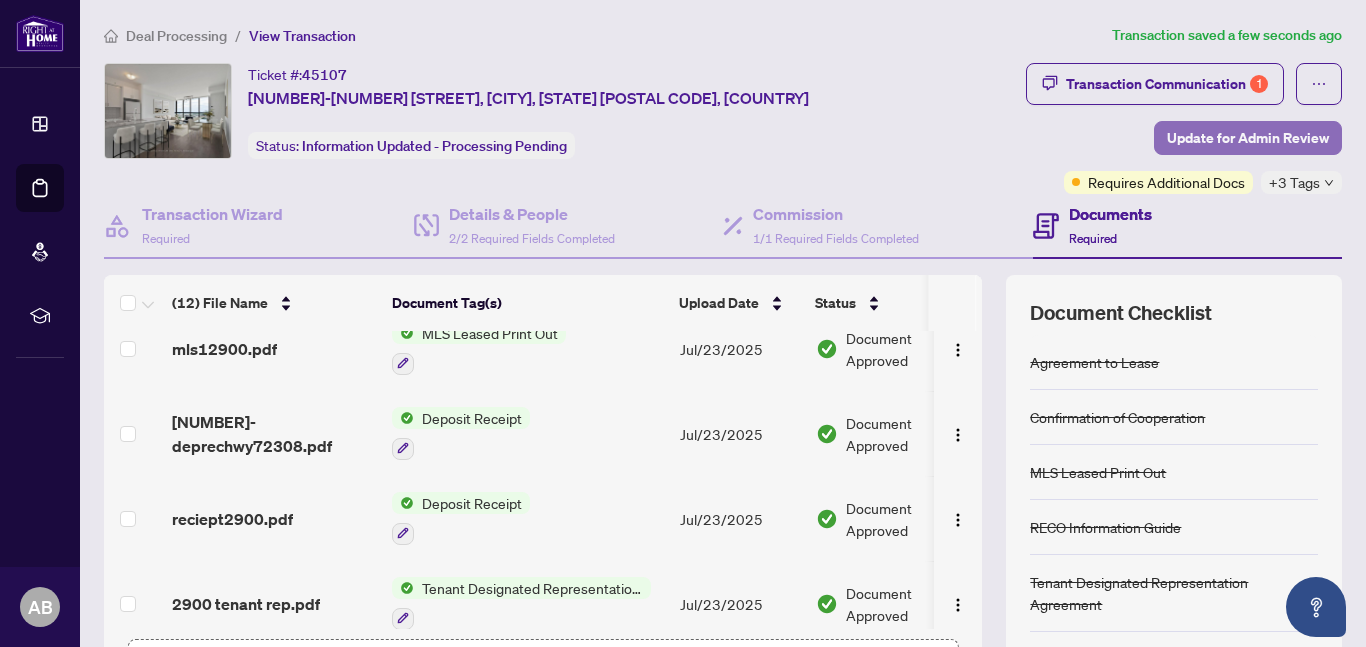 click on "Update for Admin Review" at bounding box center [1248, 138] 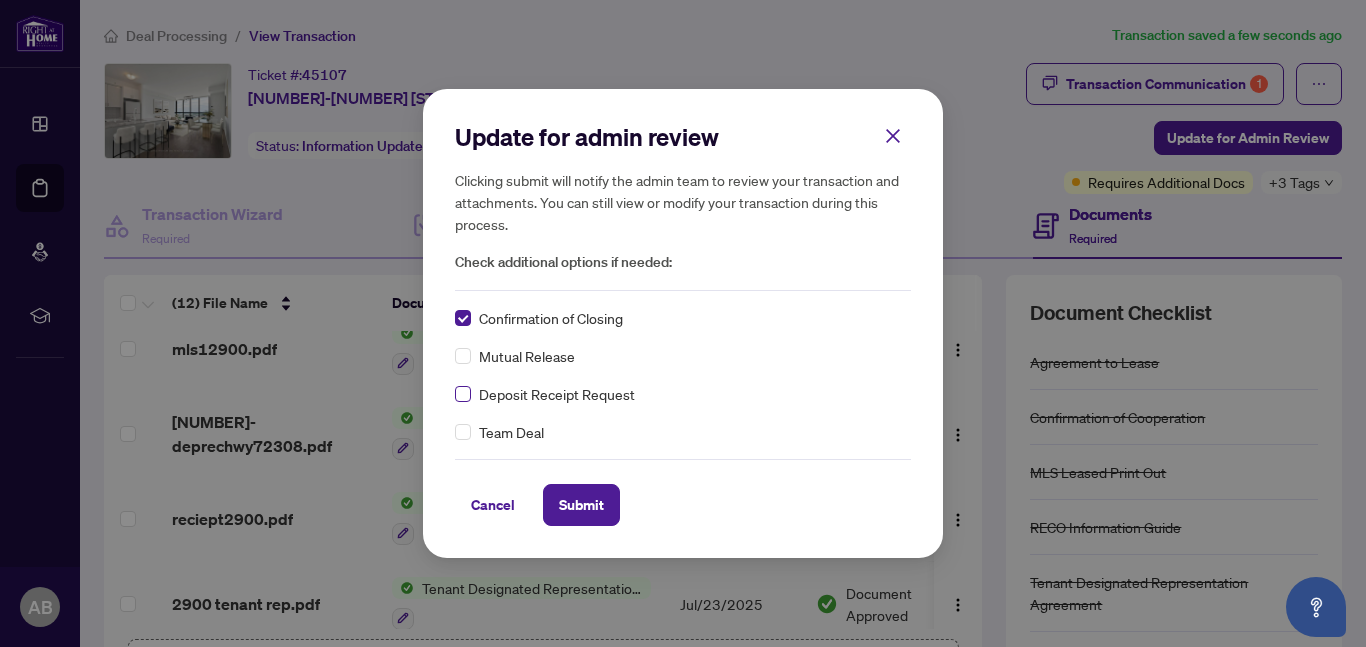 click at bounding box center (463, 394) 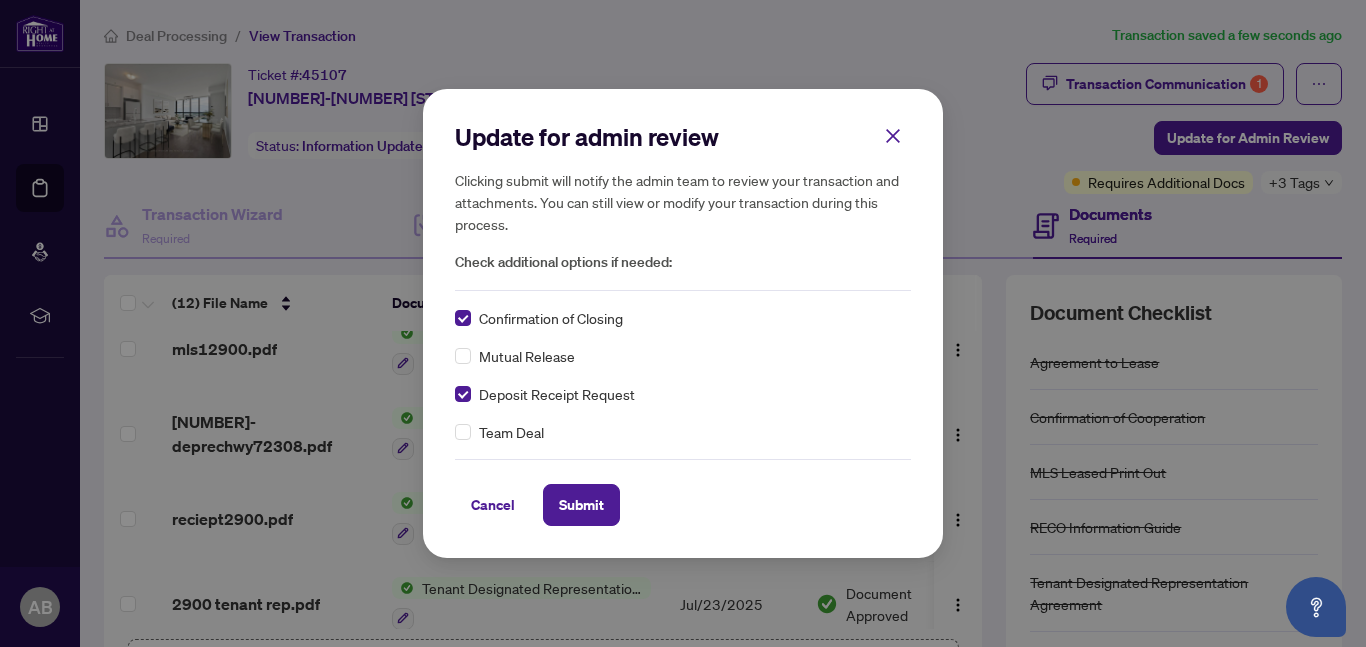 click on "Update for admin review Clicking submit will notify the admin team to review your transaction and attachments. You can still view or modify your transaction during this process.   Check additional options if needed: Confirmation of Closing Mutual Release Deposit Receipt Request Team Deal Cancel Submit Cancel OK" at bounding box center (683, 323) 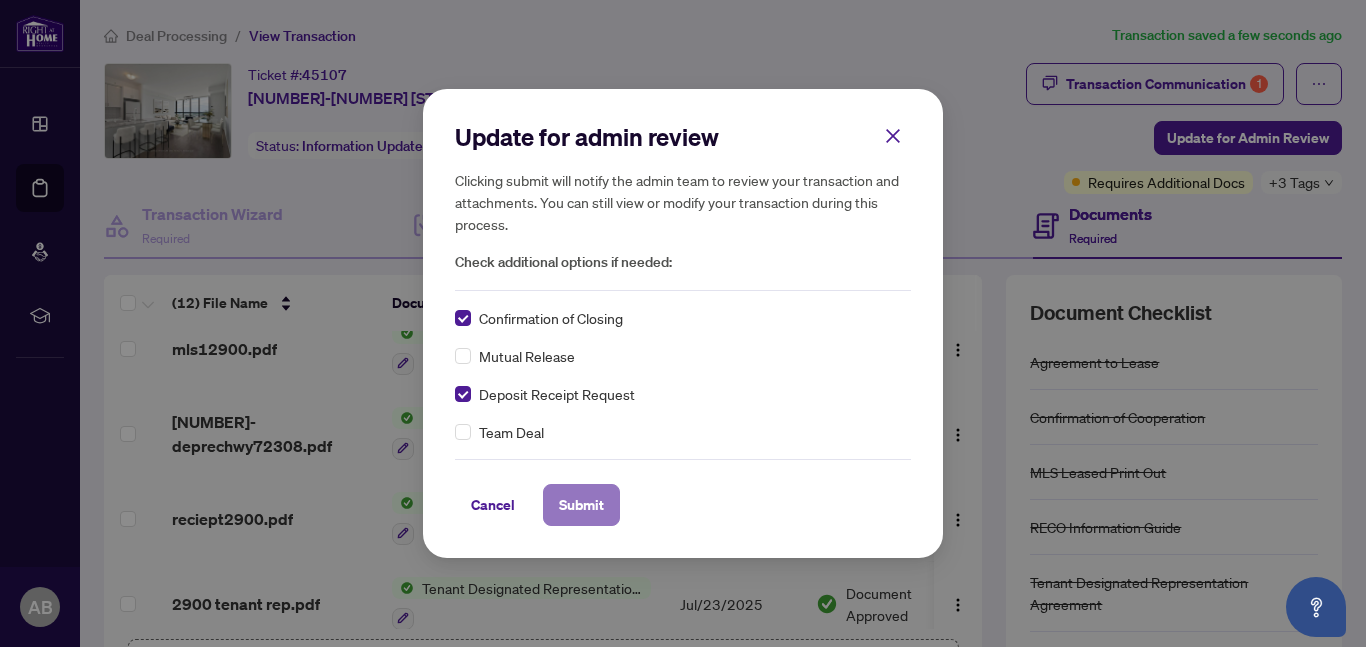 click on "Submit" at bounding box center (581, 505) 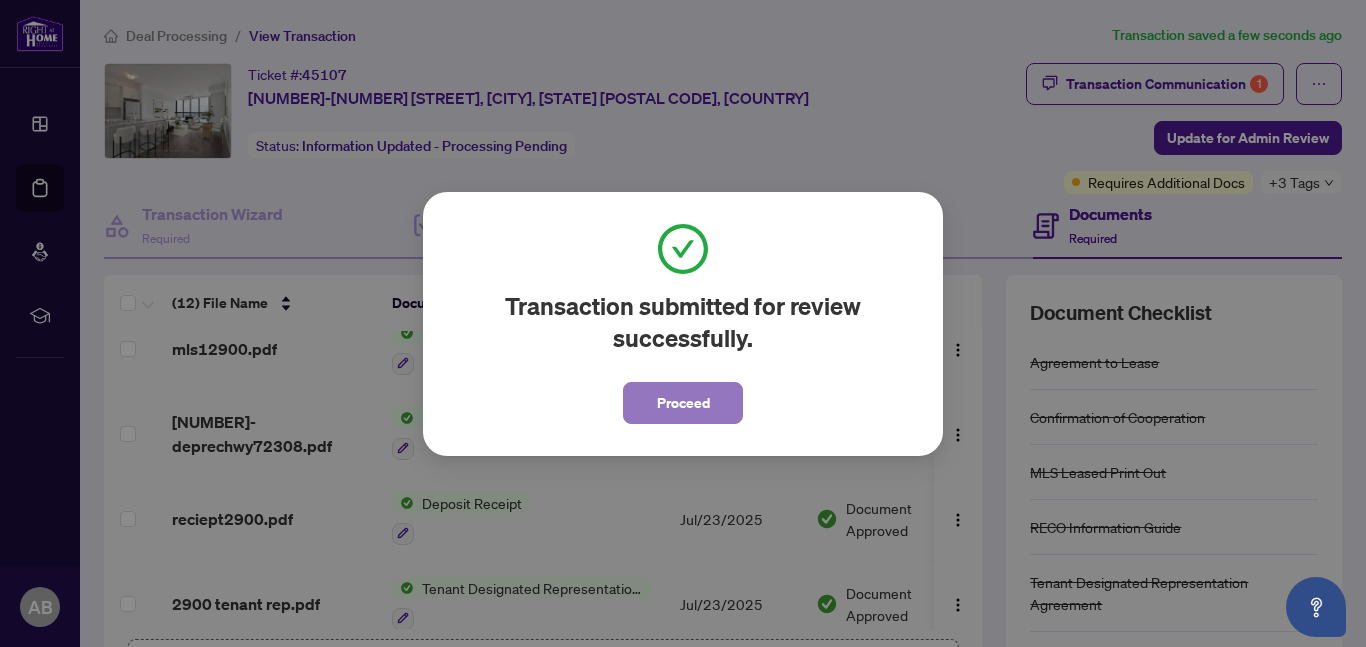click on "Proceed" at bounding box center (683, 403) 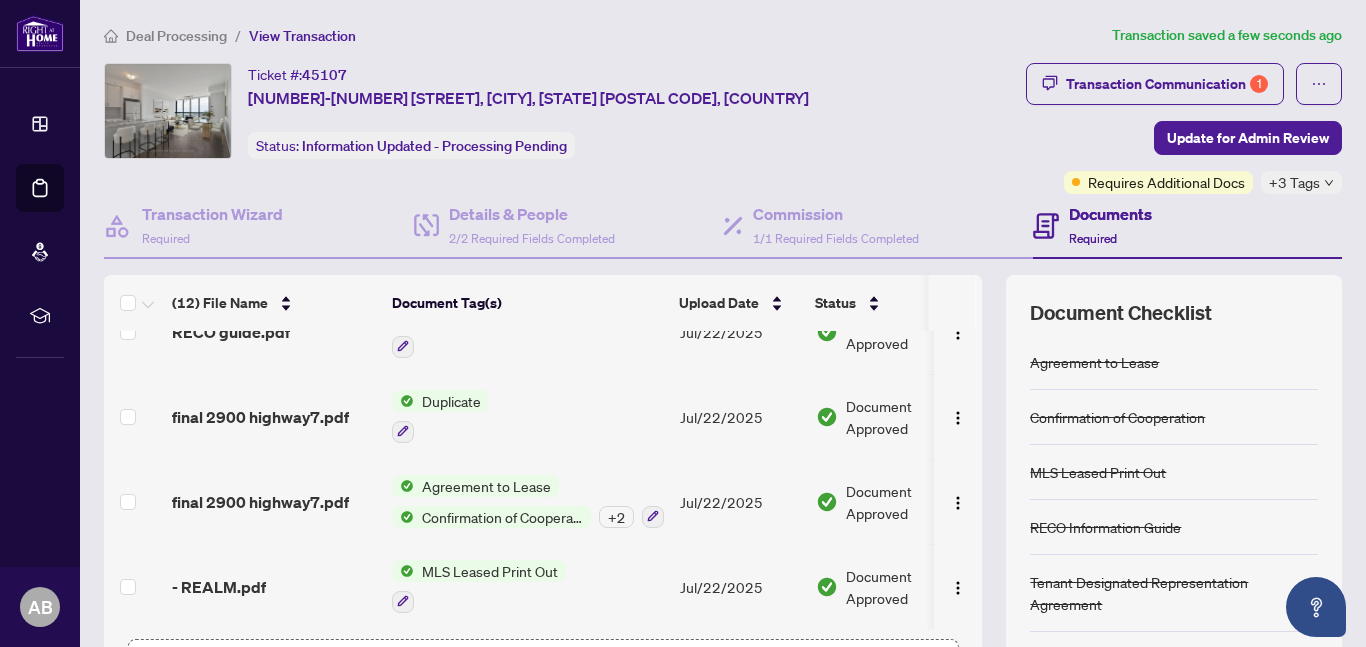 scroll, scrollTop: 719, scrollLeft: 0, axis: vertical 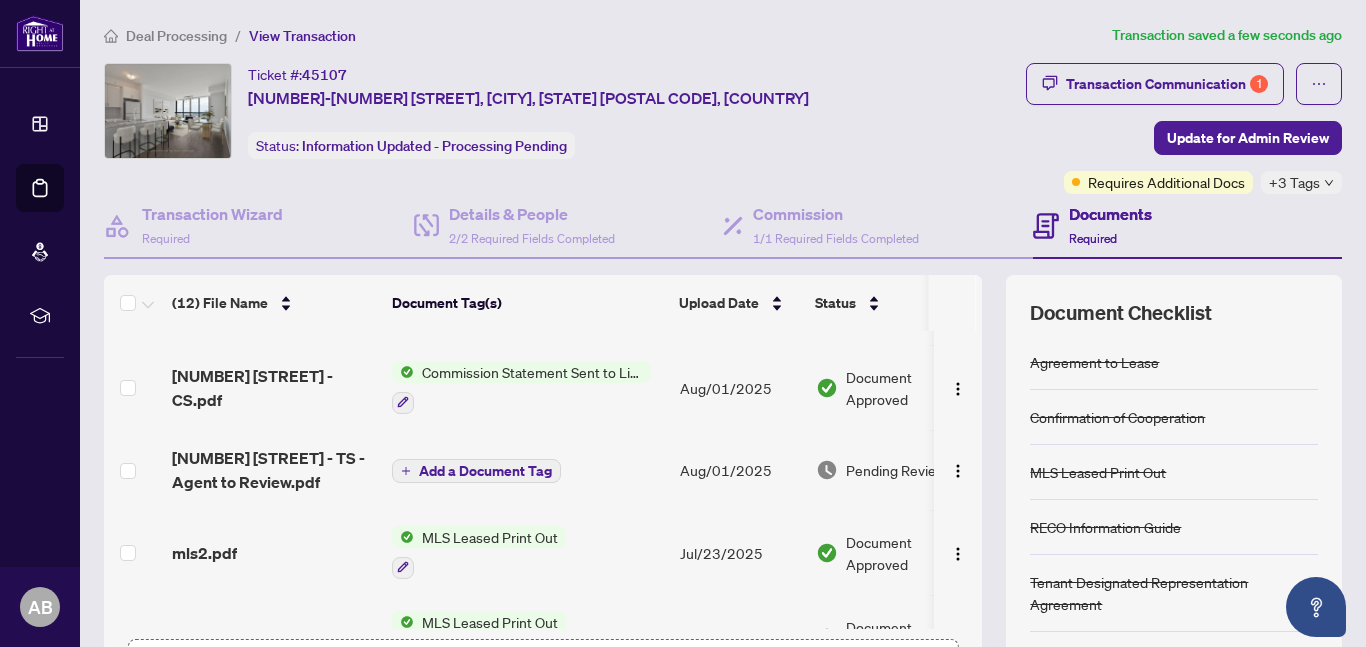 click on "Pending Review" at bounding box center [896, 470] 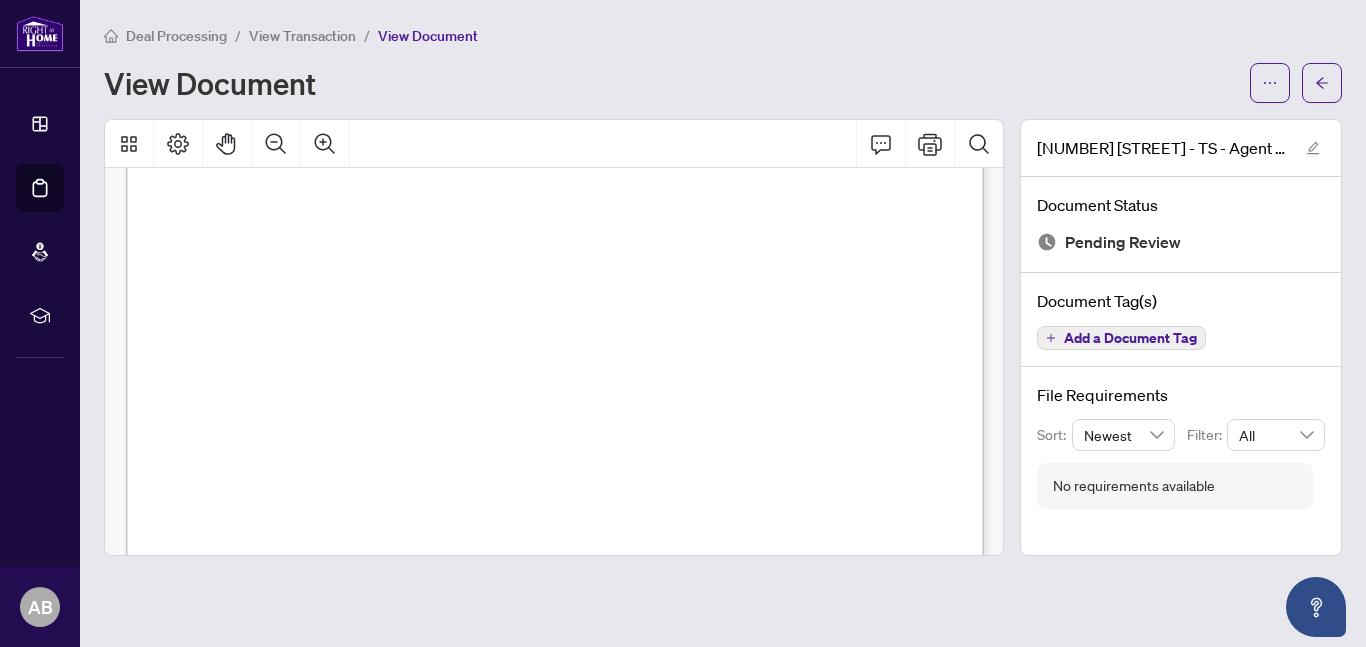 scroll, scrollTop: 0, scrollLeft: 0, axis: both 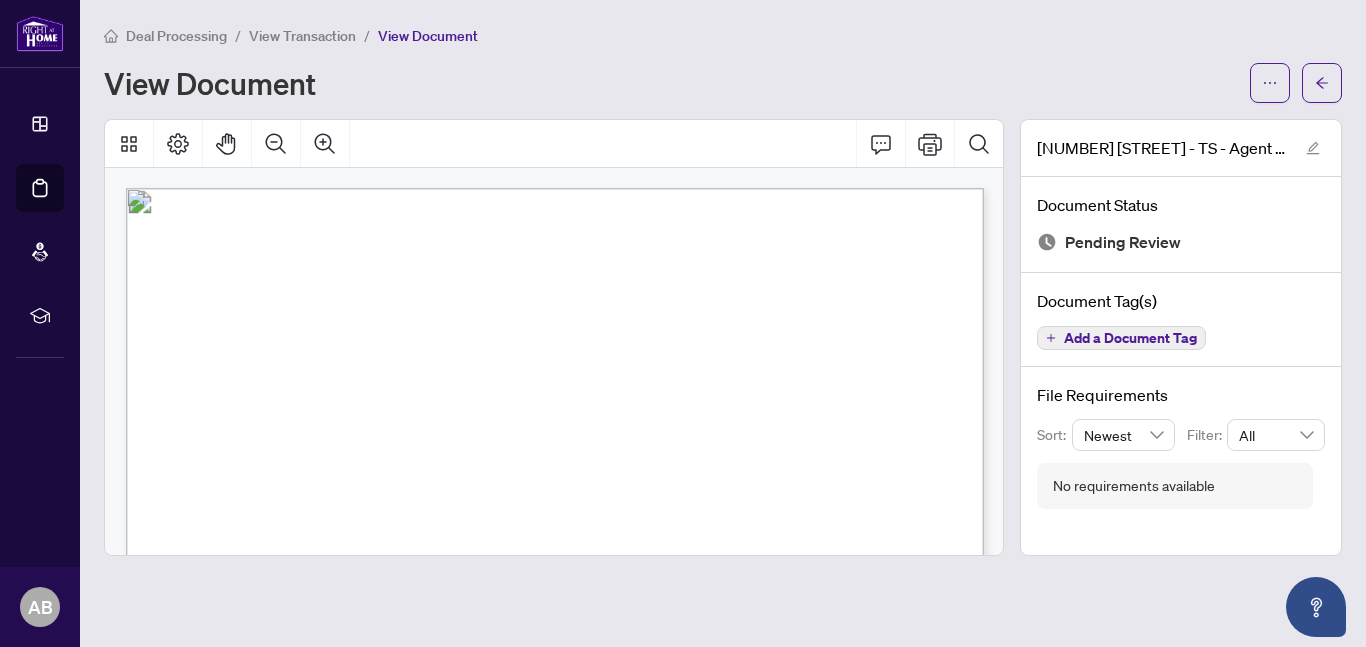 drag, startPoint x: 398, startPoint y: 53, endPoint x: 0, endPoint y: 121, distance: 403.76727 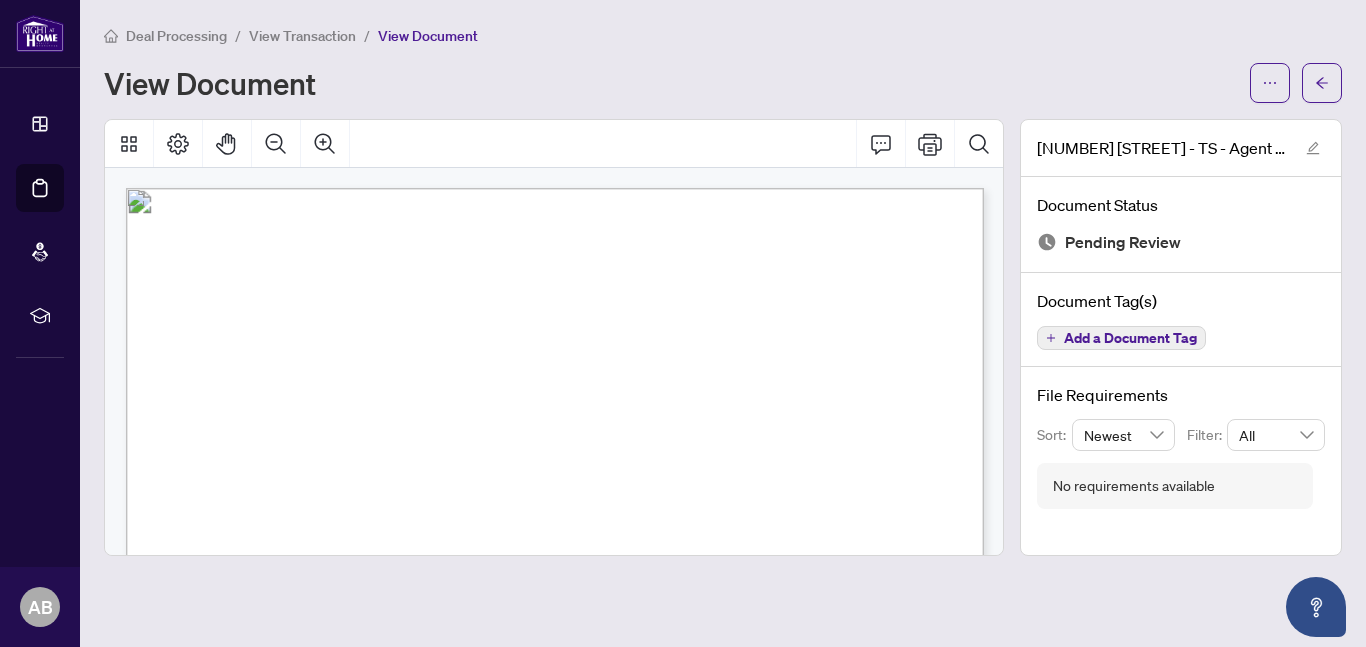 click on "View Document" at bounding box center [428, 36] 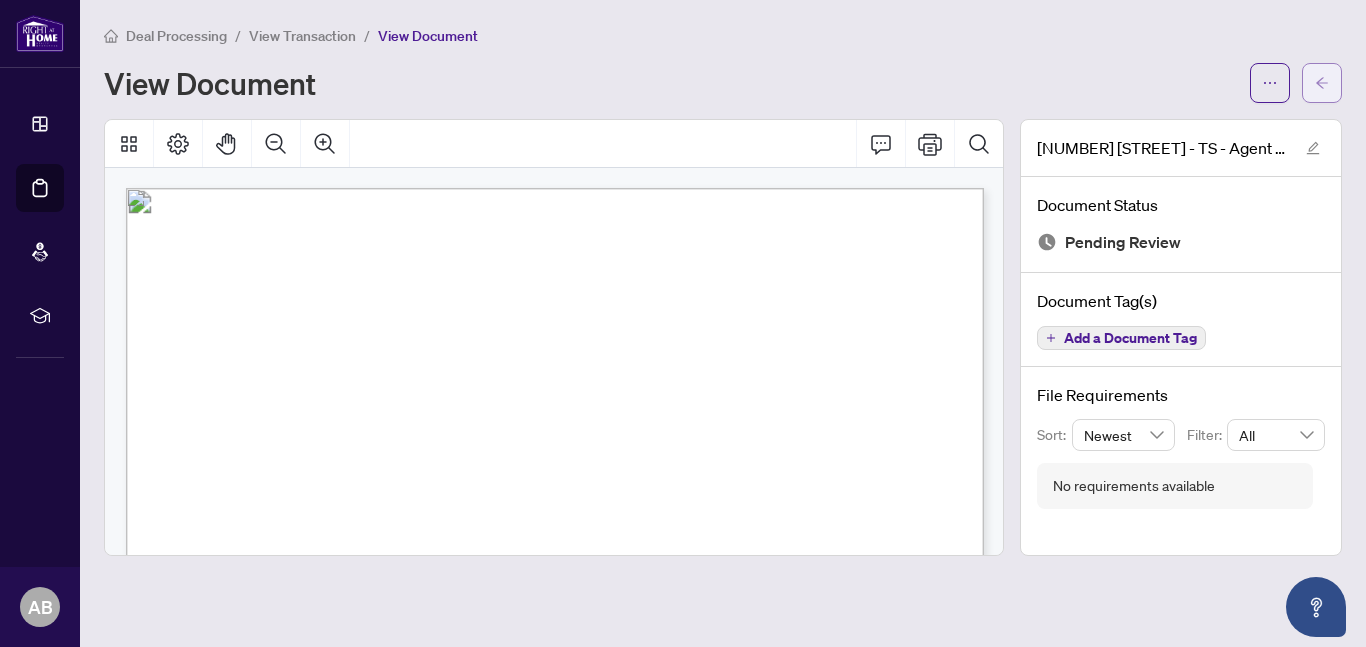 click 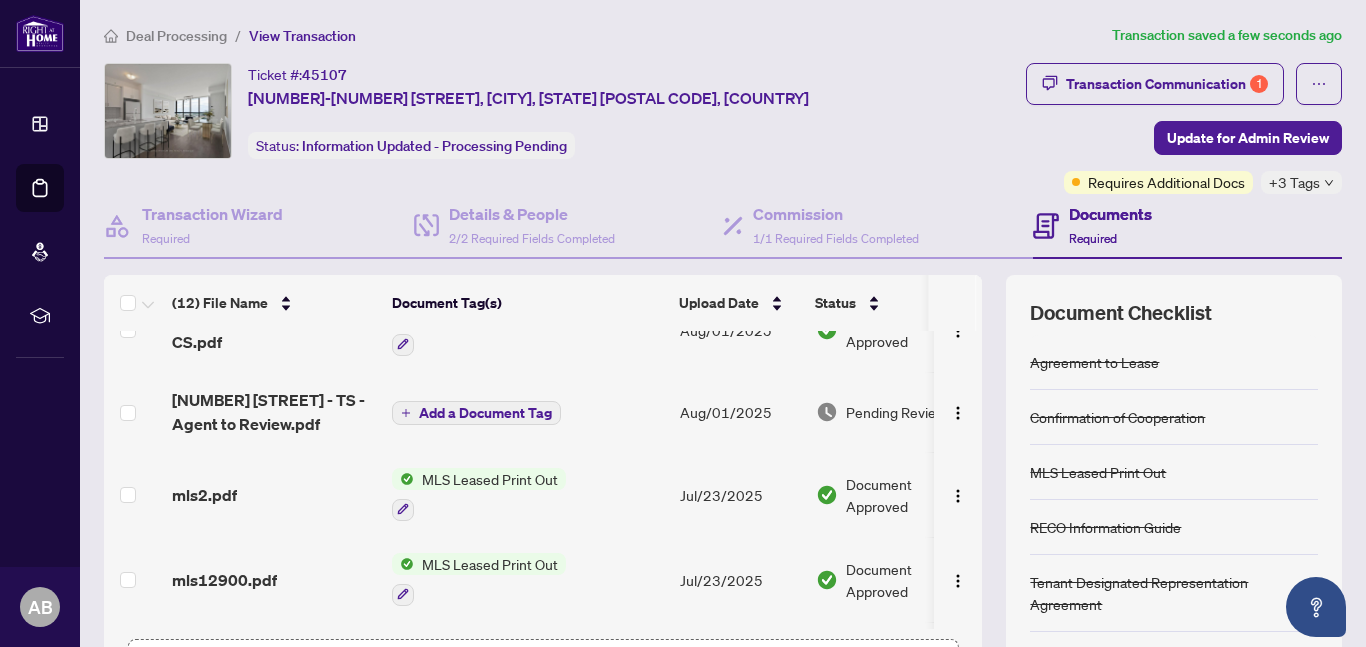 scroll, scrollTop: 0, scrollLeft: 0, axis: both 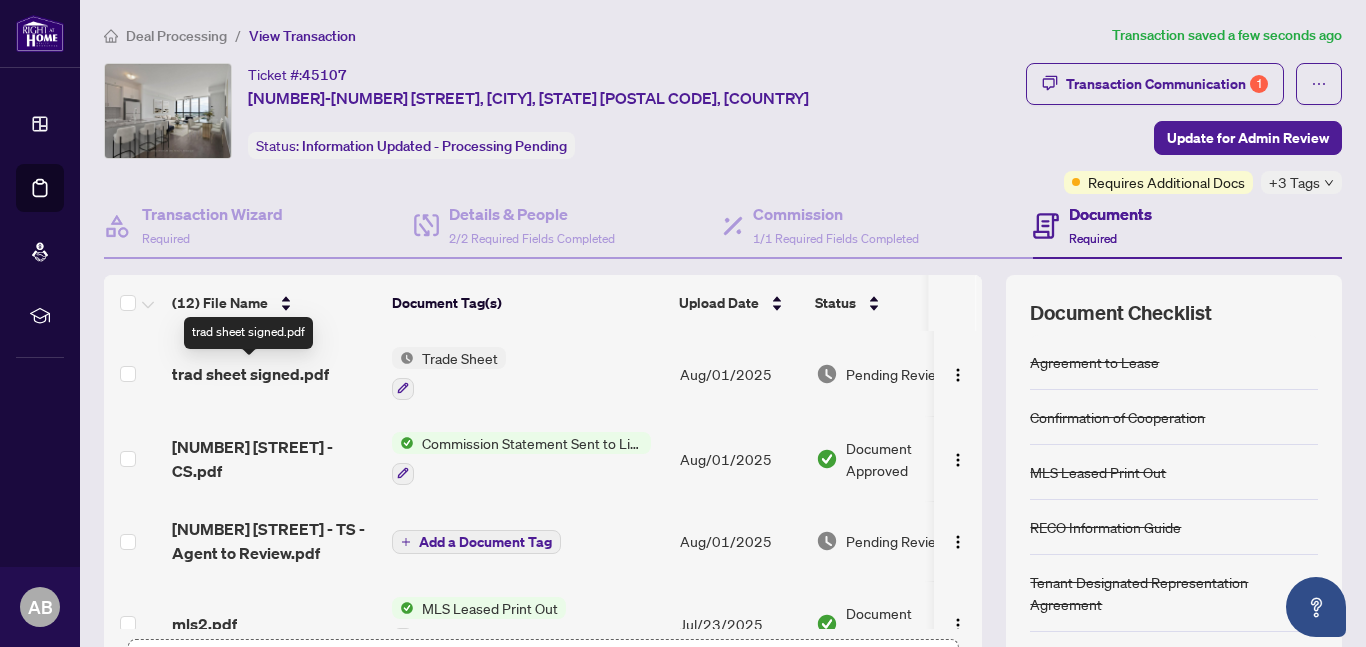 click on "trad sheet signed.pdf" at bounding box center (250, 374) 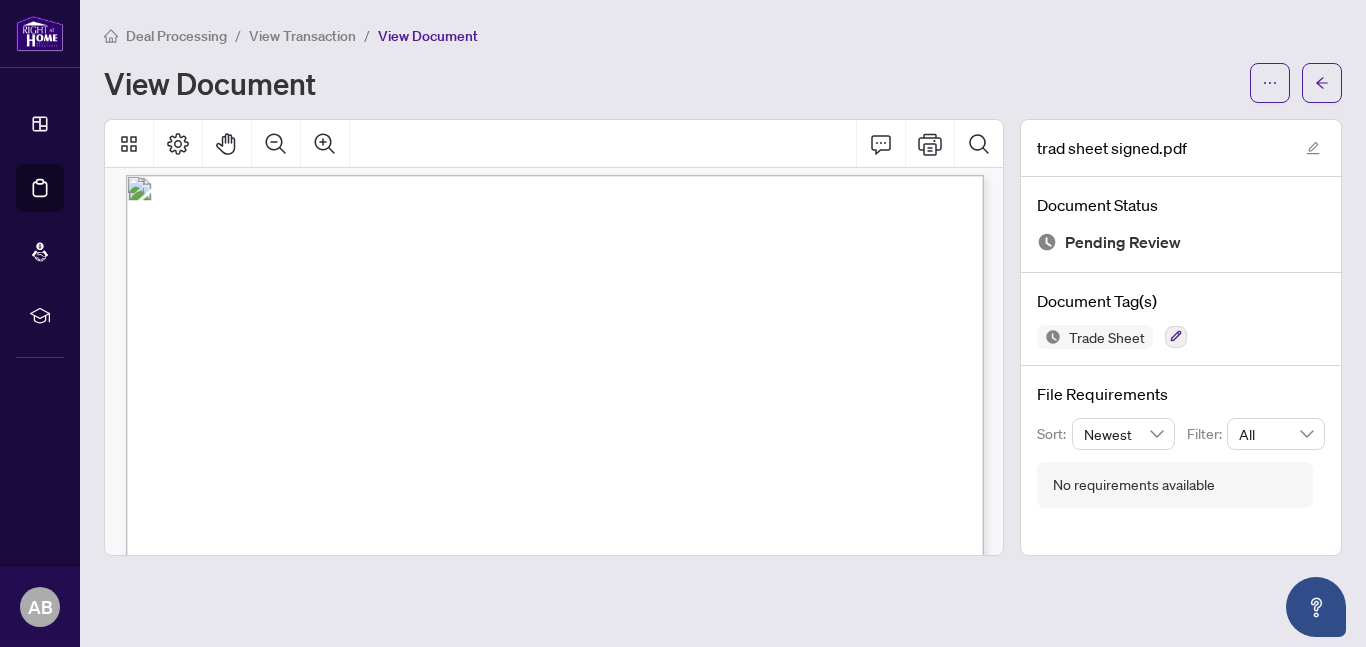 scroll, scrollTop: 0, scrollLeft: 0, axis: both 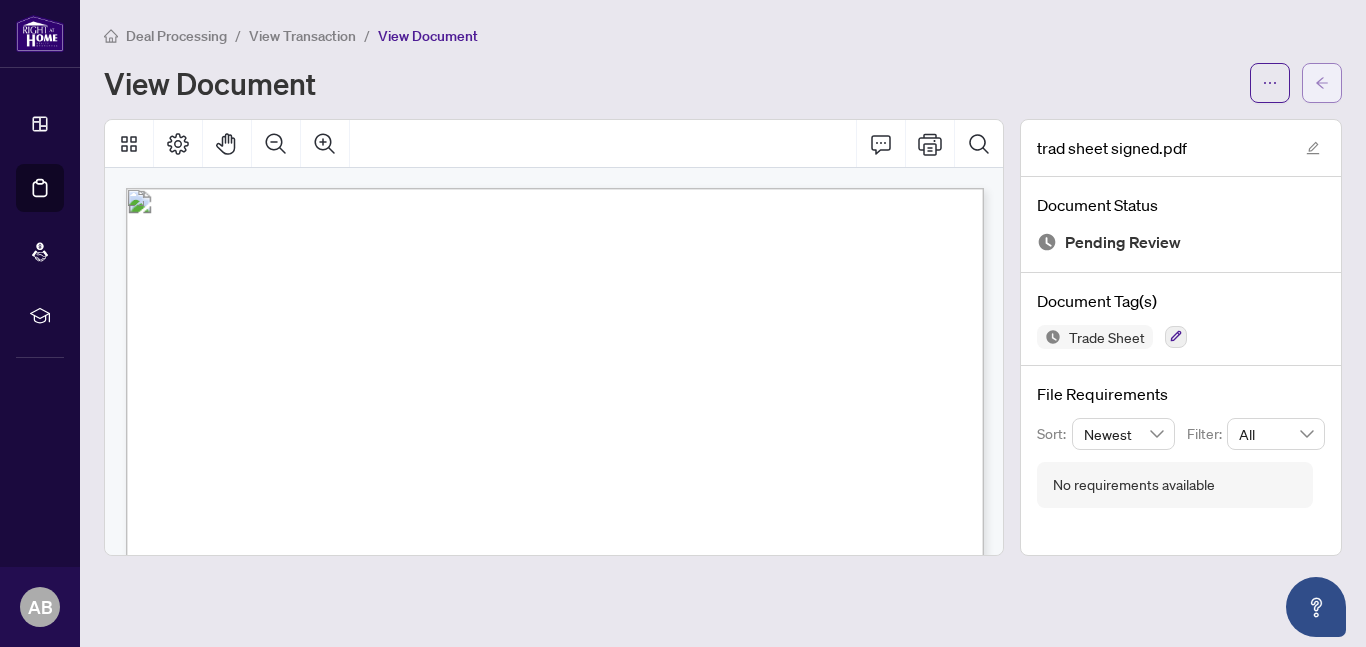 click 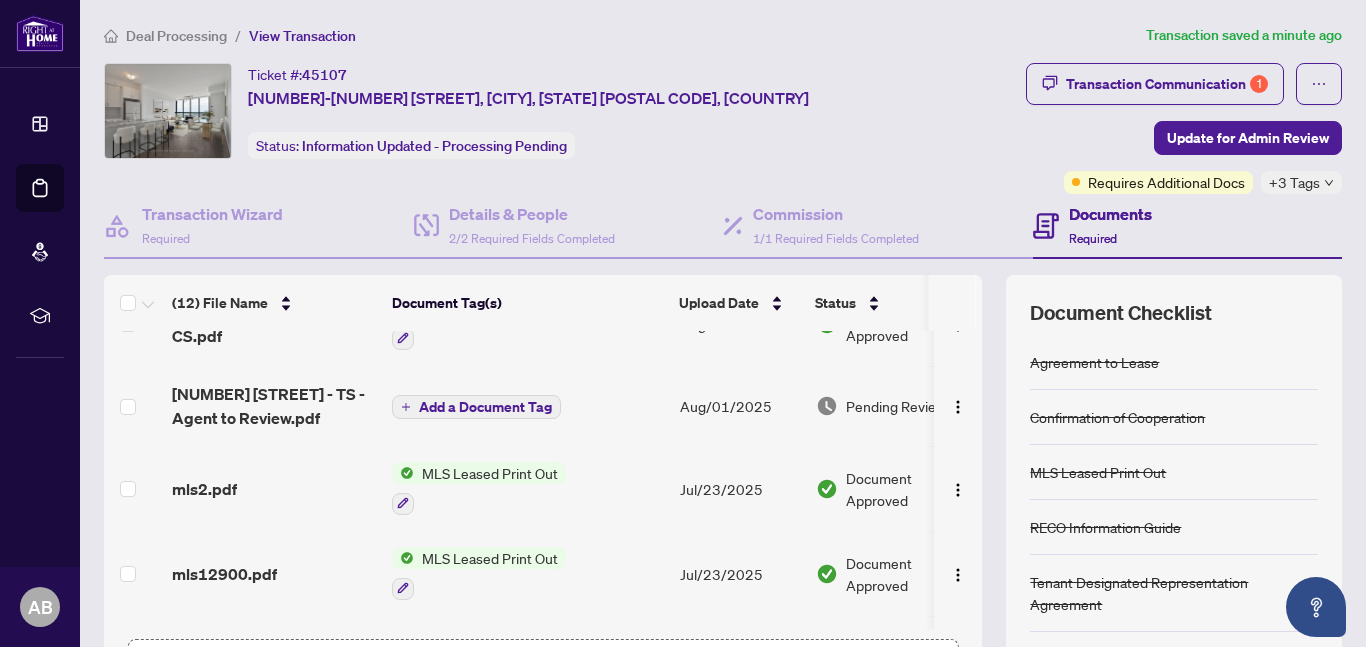 scroll, scrollTop: 144, scrollLeft: 0, axis: vertical 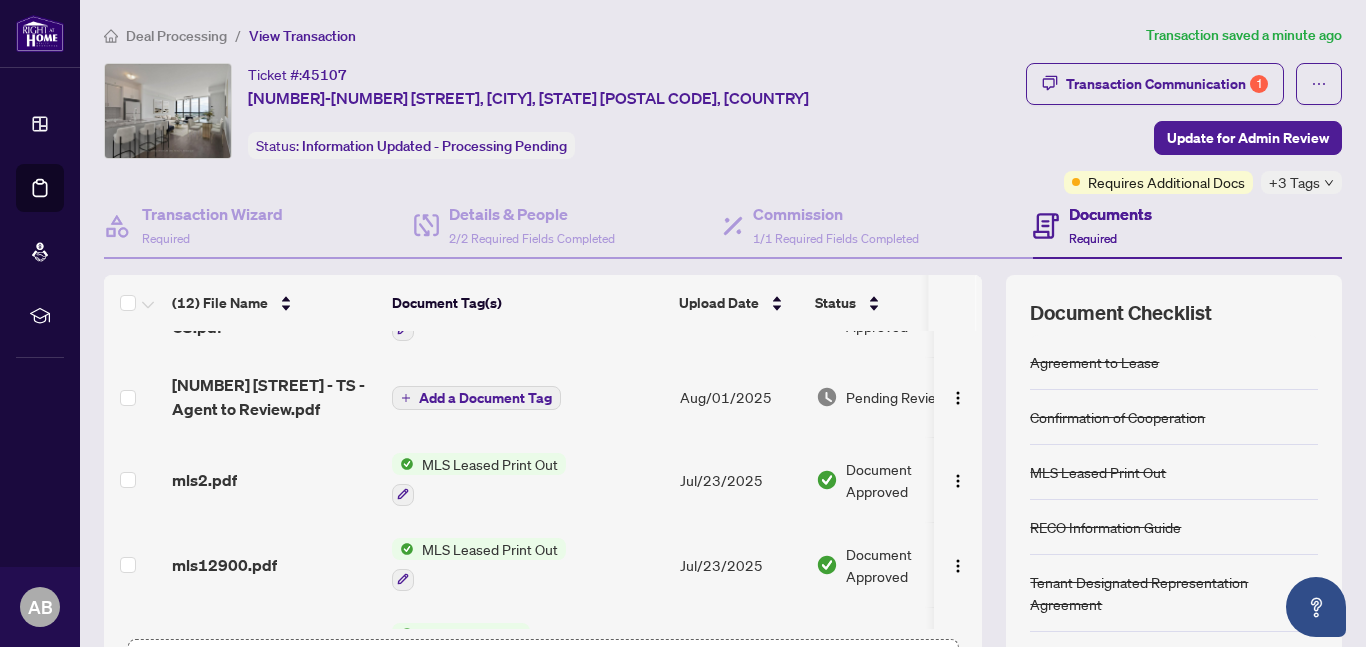 click on "Pending Review" at bounding box center [896, 397] 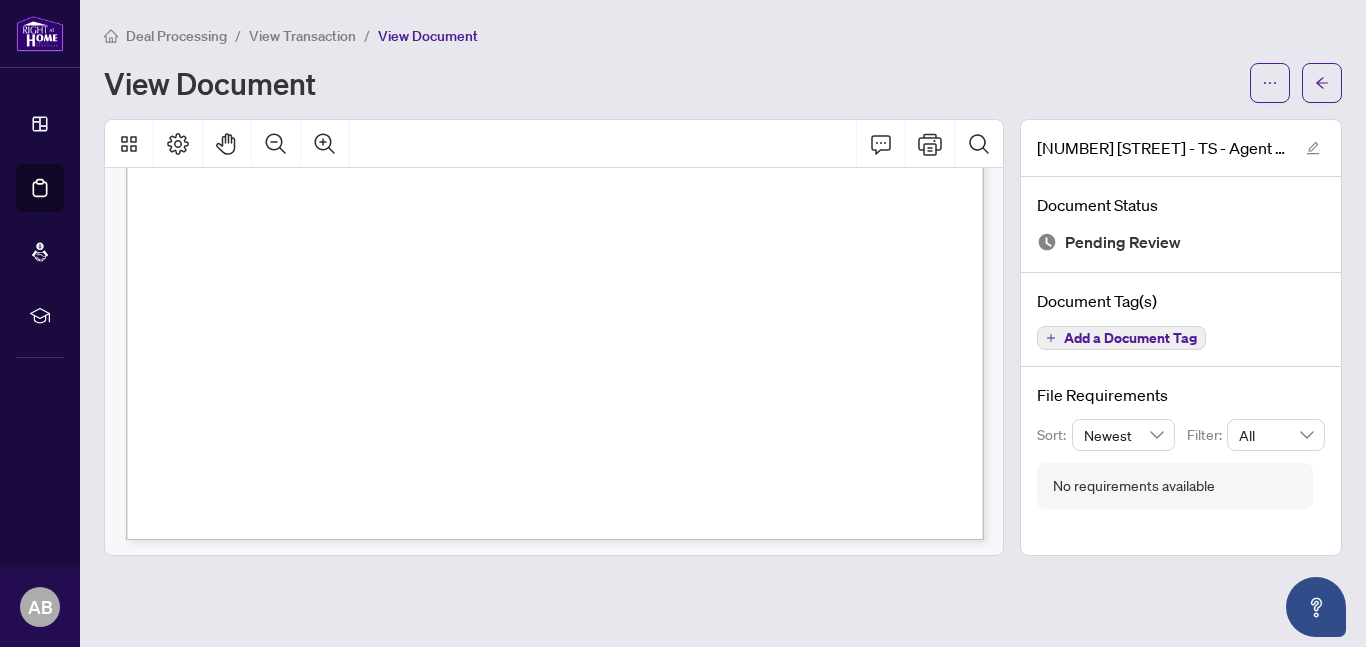 scroll, scrollTop: 763, scrollLeft: 0, axis: vertical 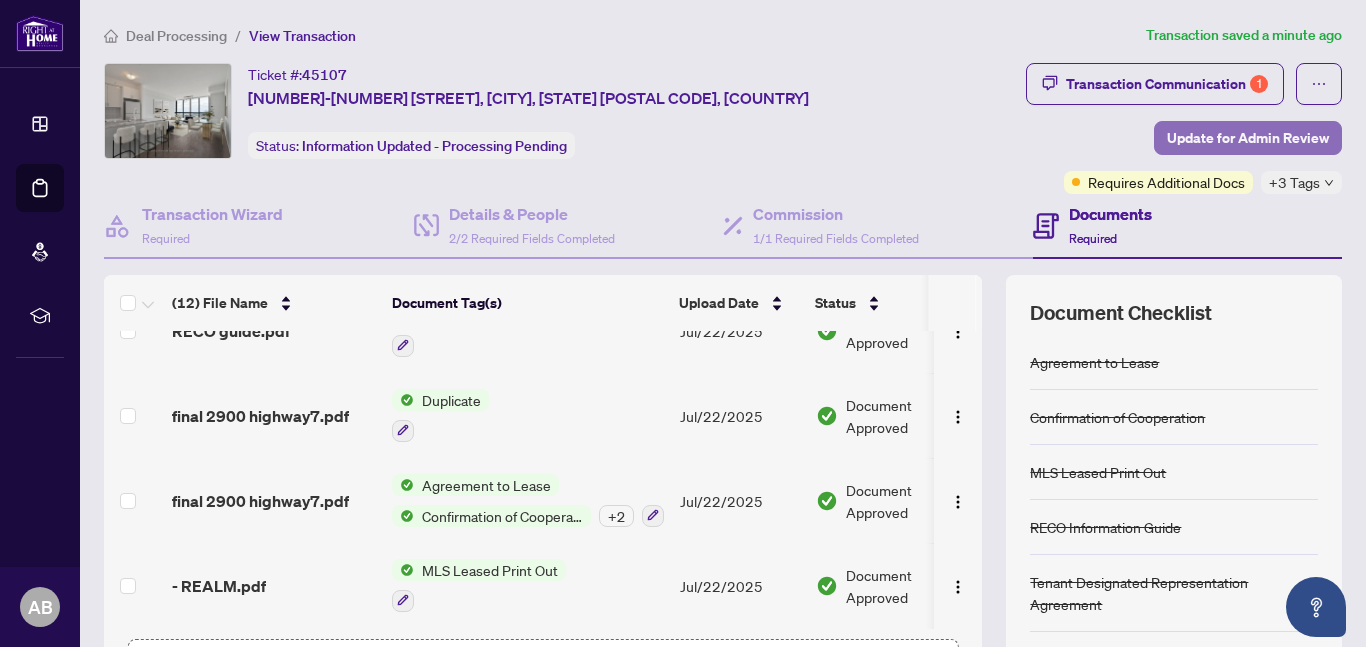 click on "Update for Admin Review" at bounding box center [1248, 138] 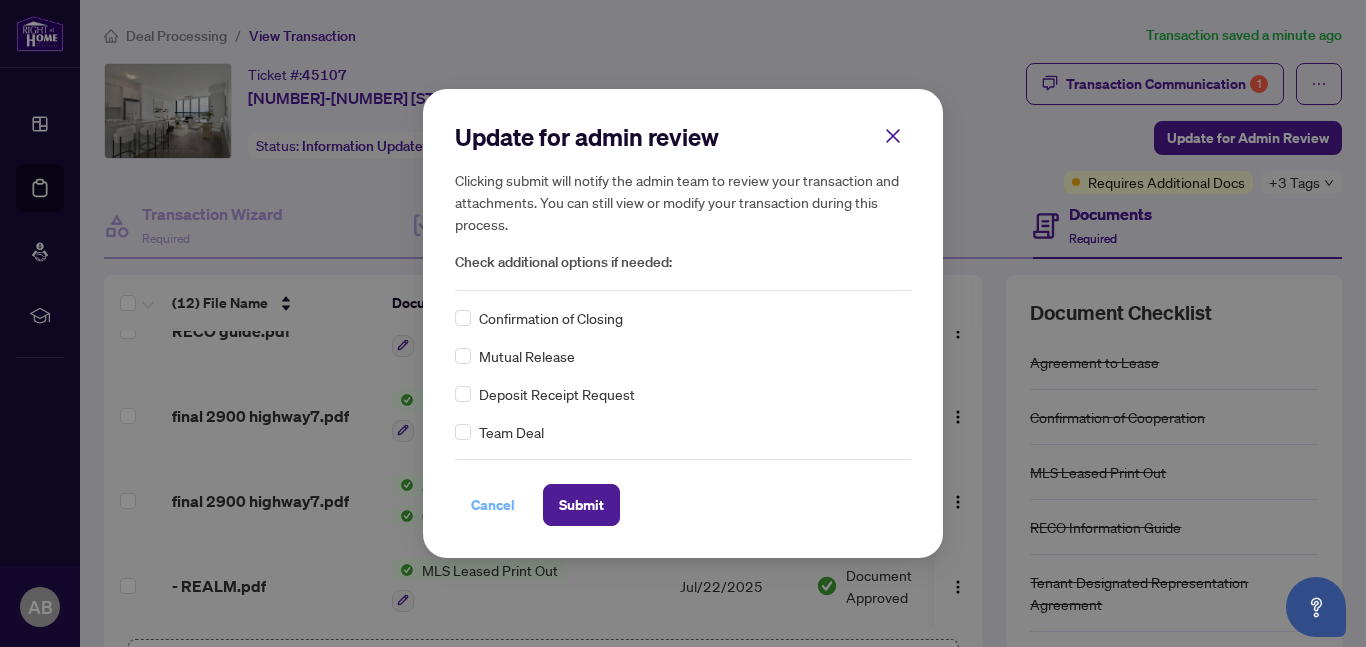 click on "Cancel" at bounding box center [493, 505] 